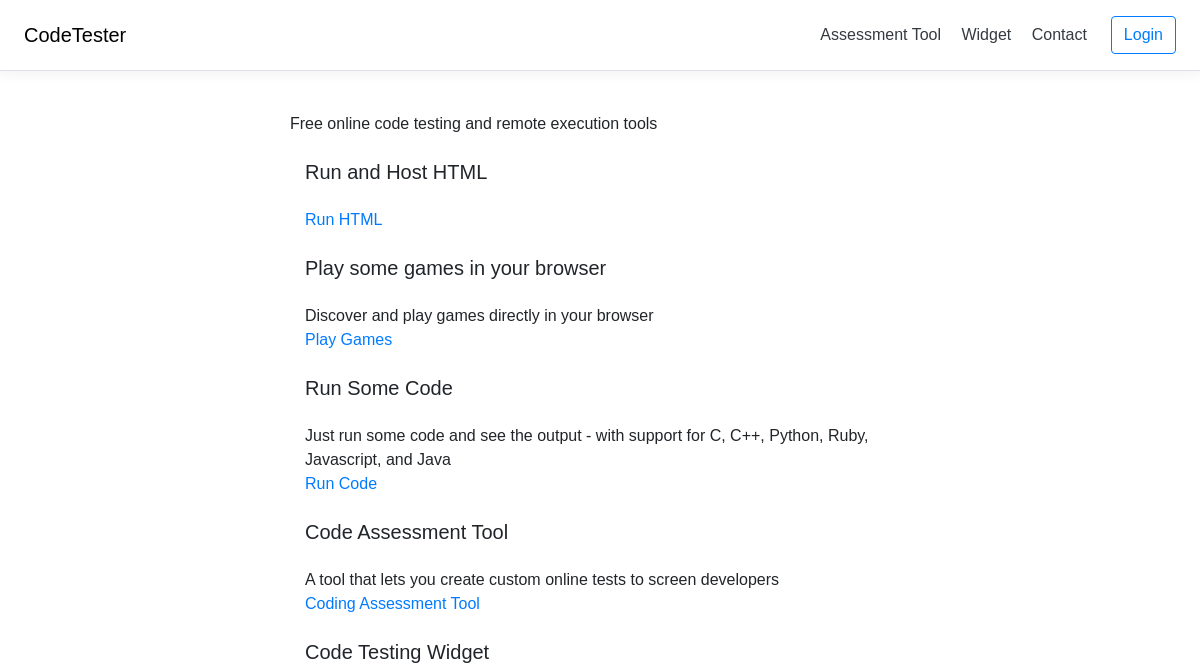 scroll, scrollTop: 0, scrollLeft: 0, axis: both 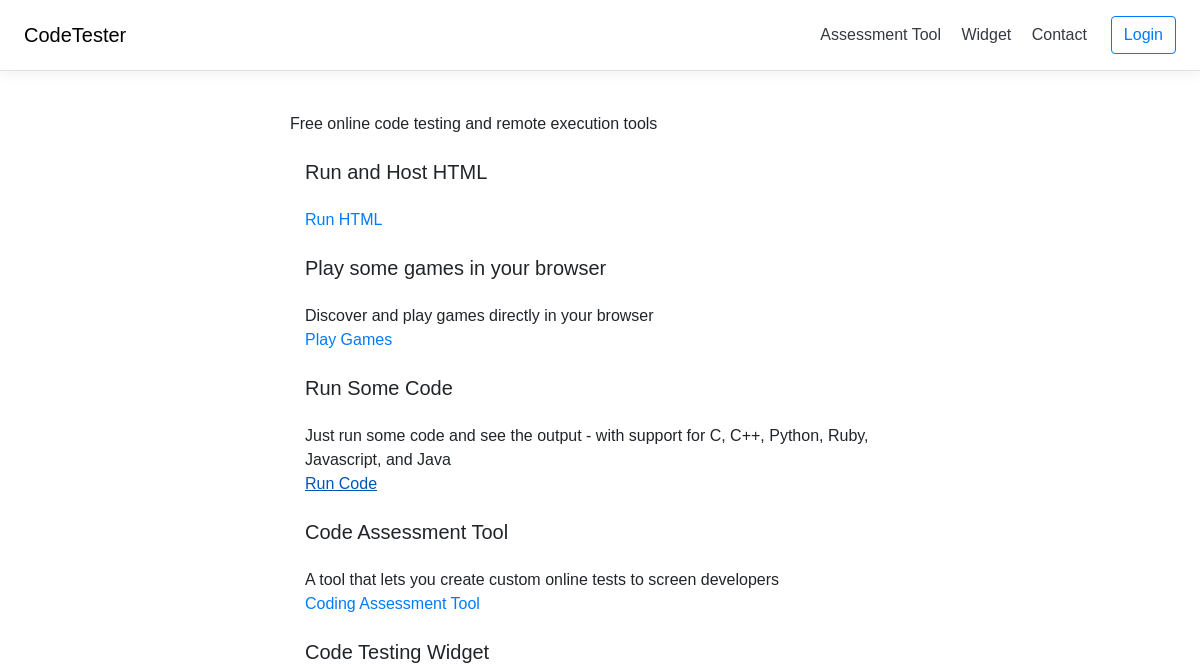 click on "Run Code" at bounding box center [341, 483] 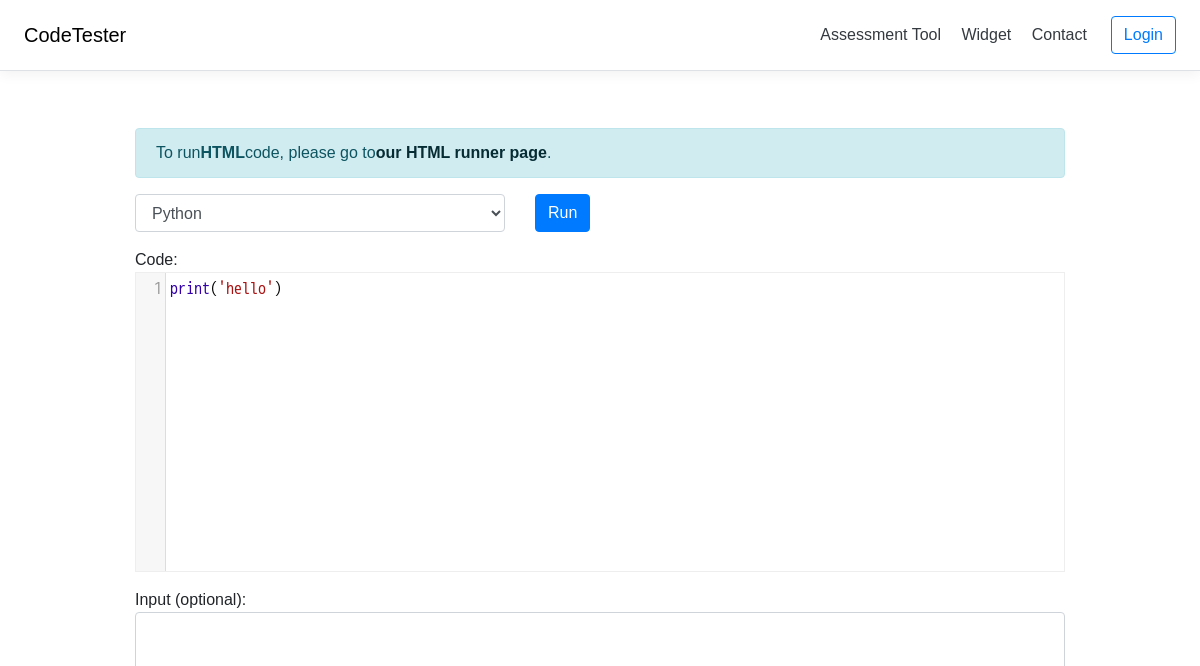 scroll, scrollTop: 0, scrollLeft: 0, axis: both 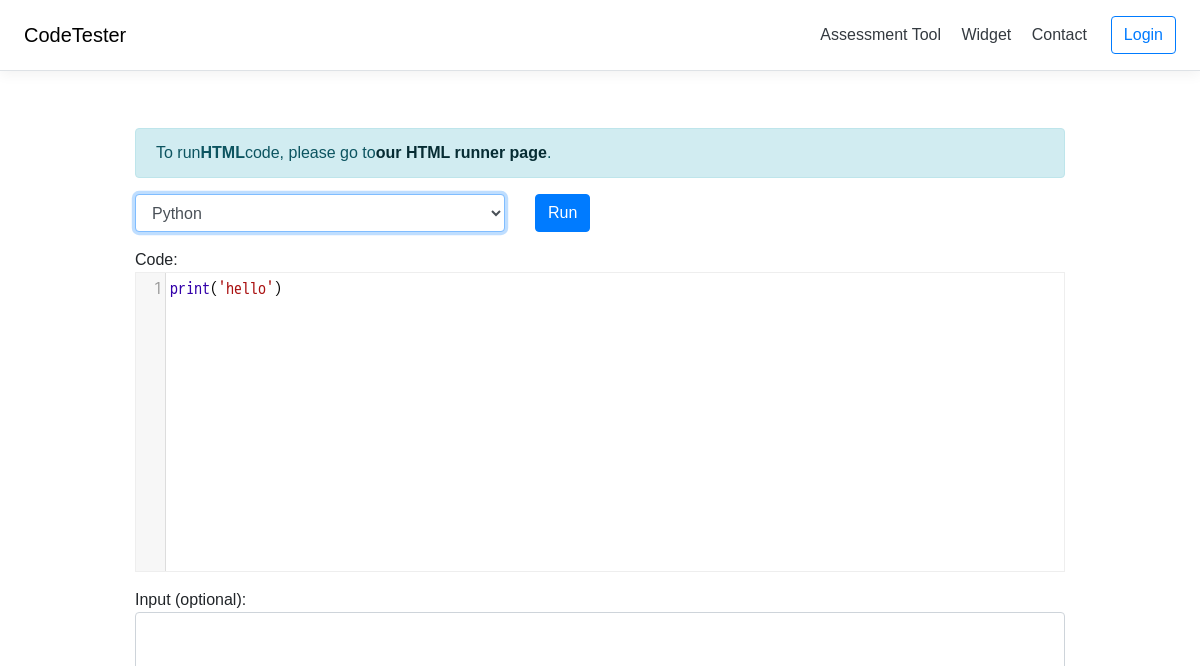 click on "C
C++
Go
Java
Javascript
Python
Ruby" at bounding box center [320, 213] 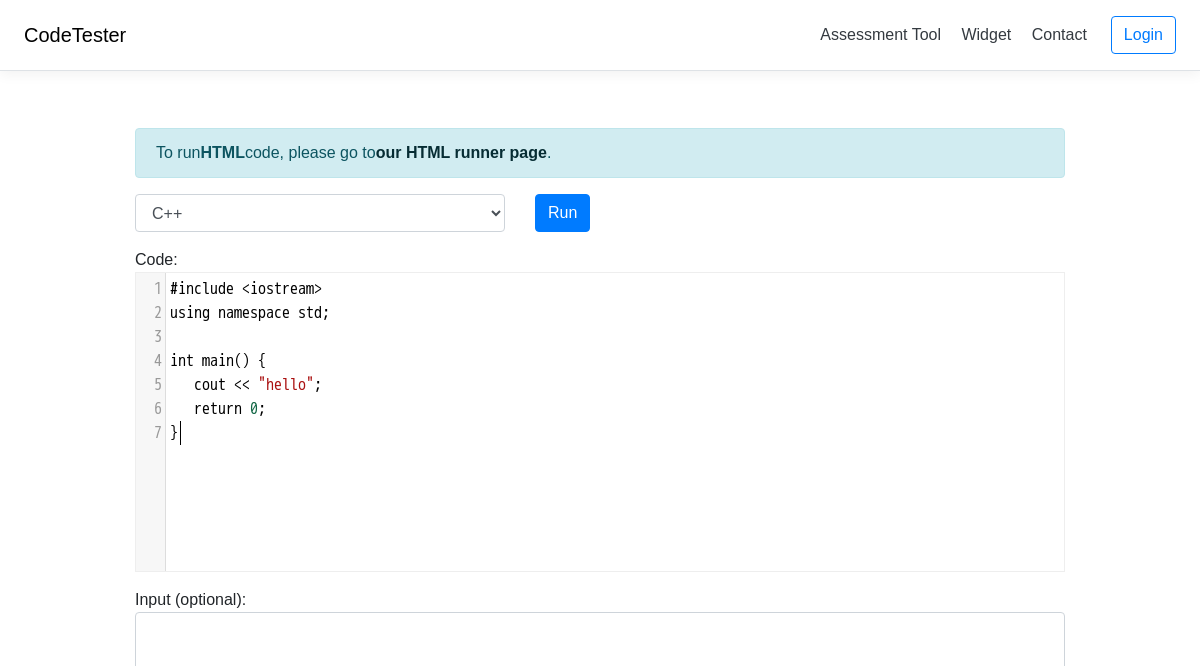 scroll, scrollTop: 2, scrollLeft: 0, axis: vertical 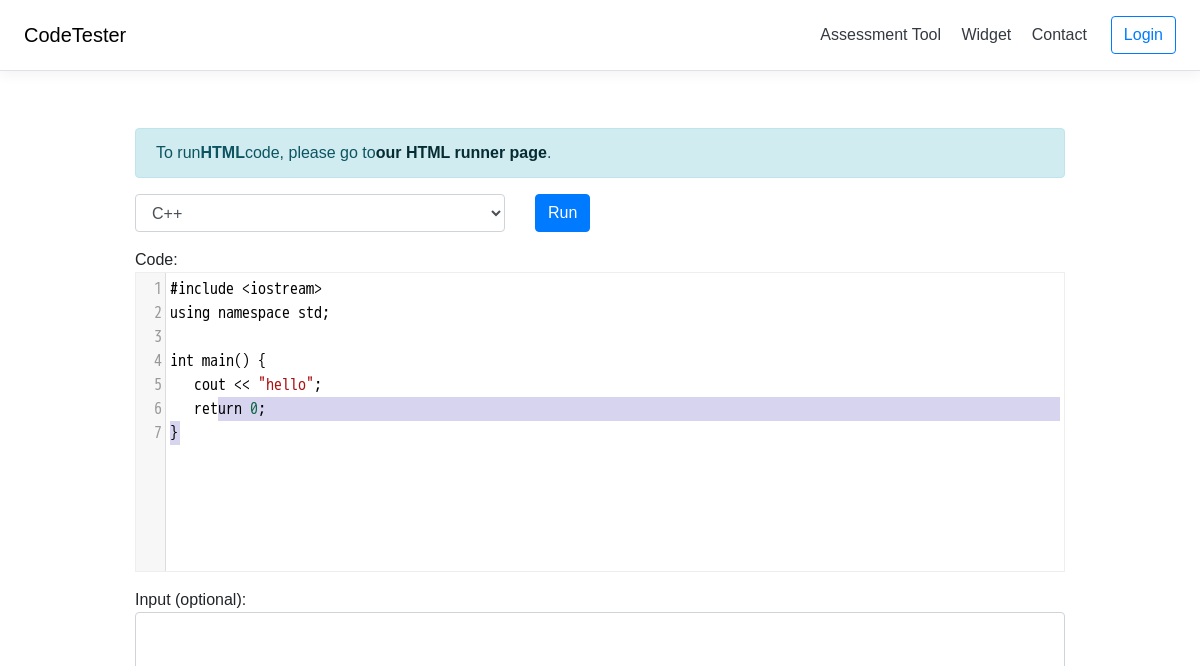 type on "#include <iostream>
using namespace std;
int main() {
cout << "hello";
return 0;
}" 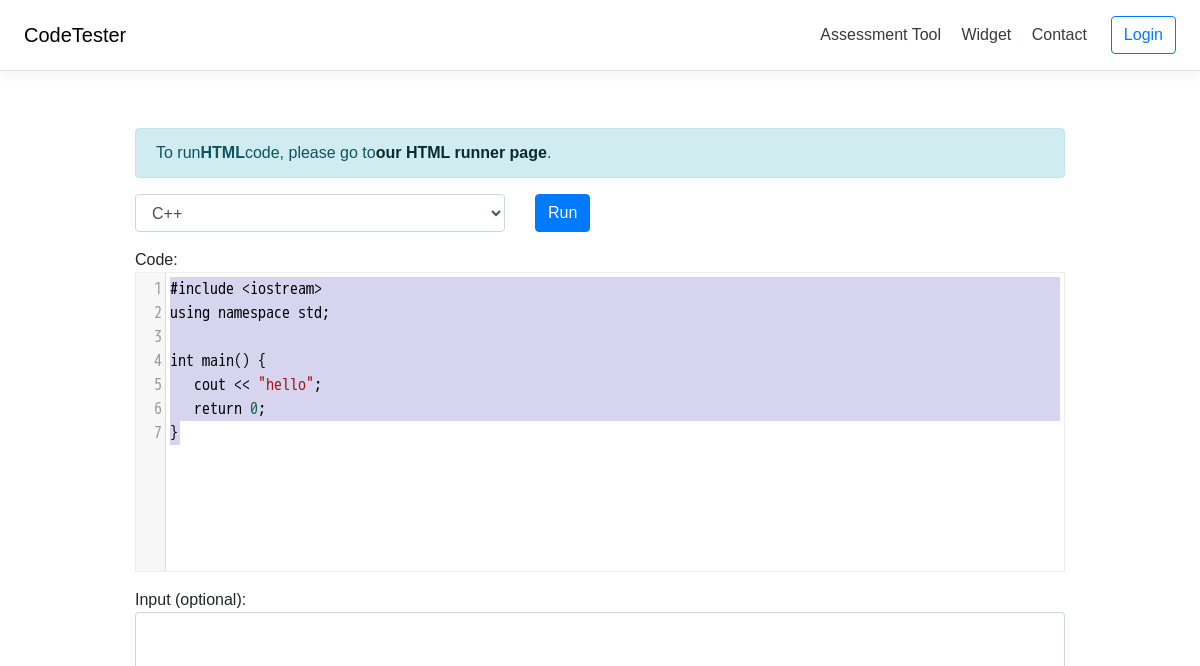 drag, startPoint x: 224, startPoint y: 469, endPoint x: 160, endPoint y: 265, distance: 213.80365 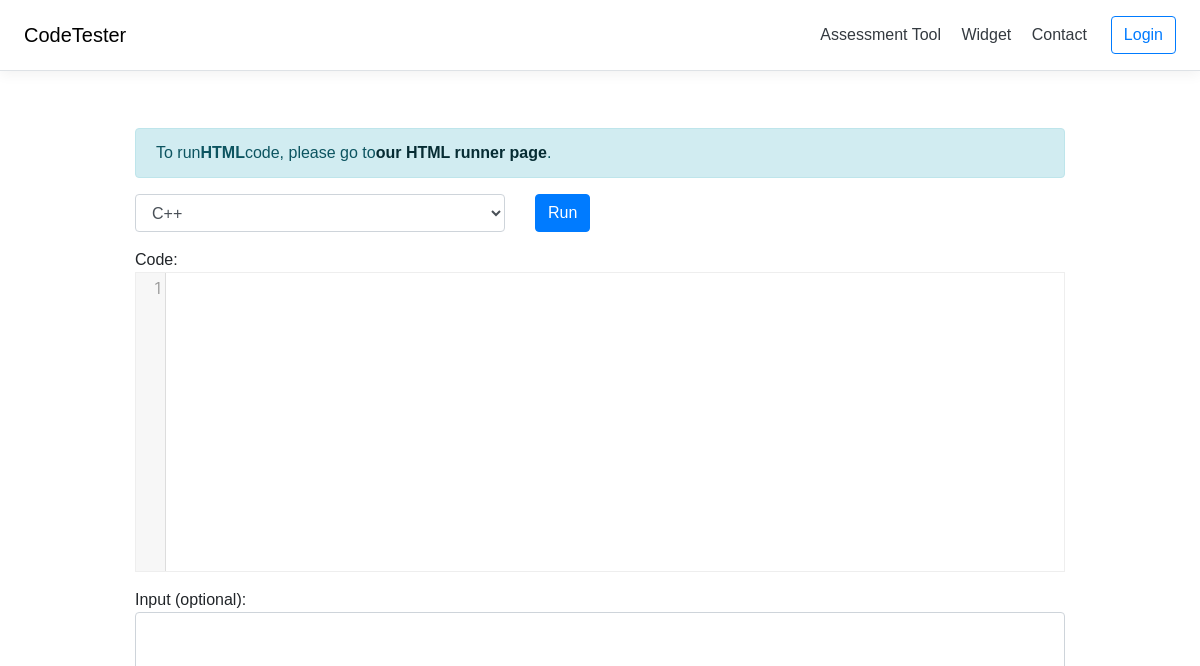 click on "x   1 ​" at bounding box center [615, 437] 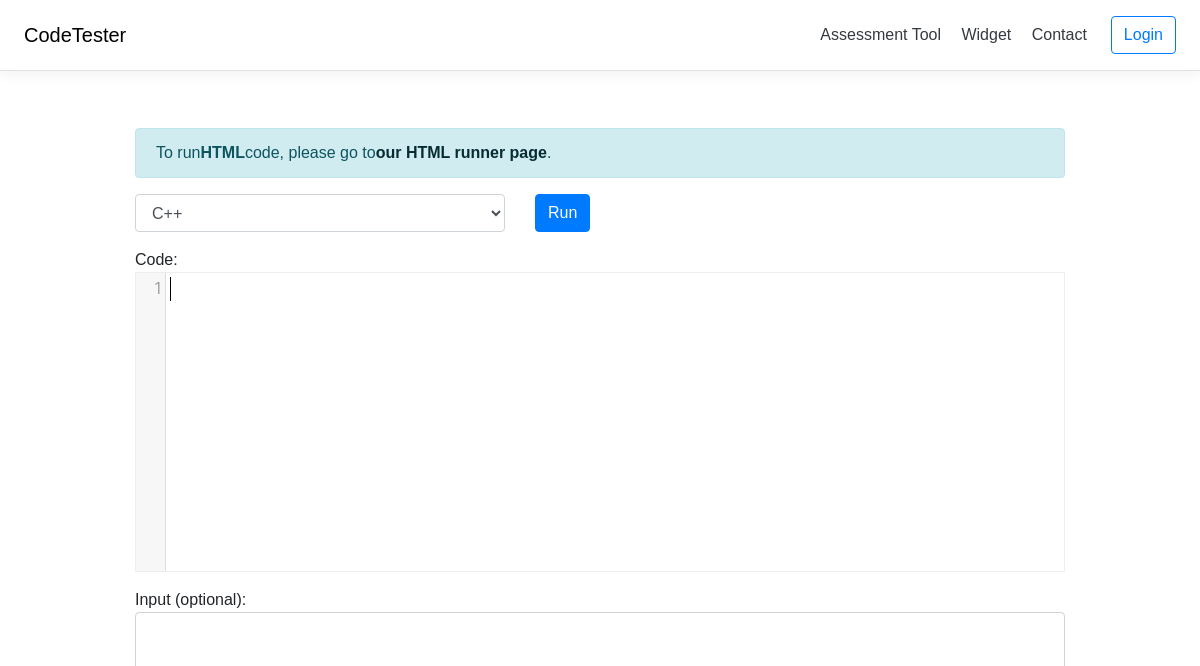 scroll, scrollTop: 838, scrollLeft: 0, axis: vertical 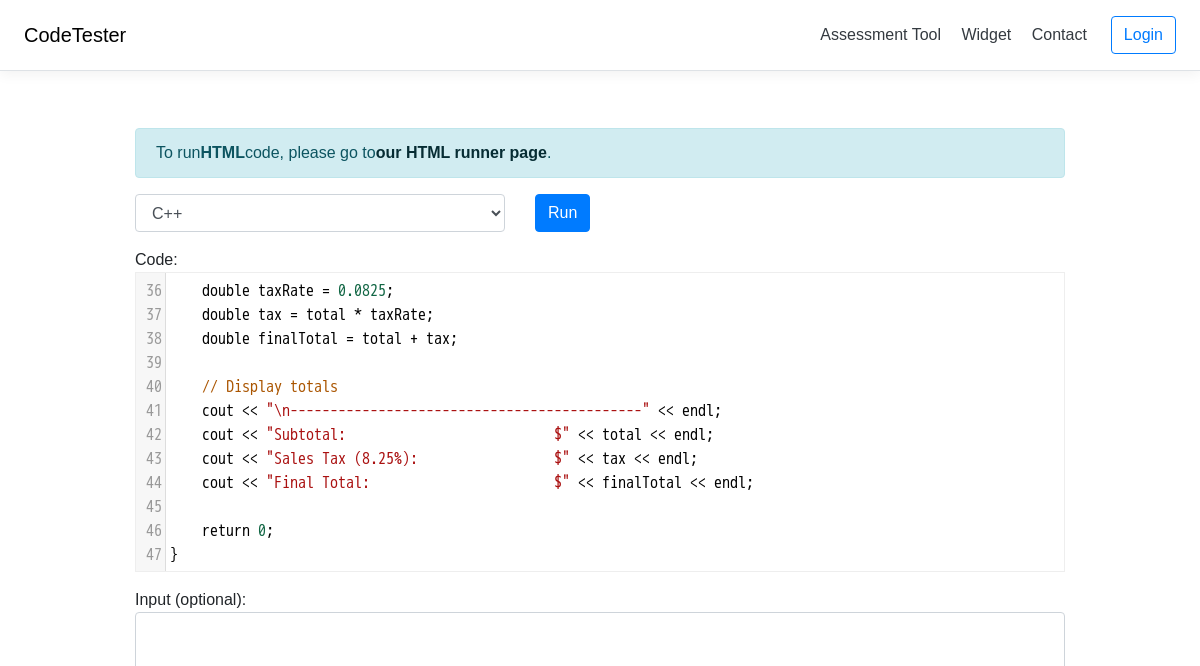 click on "Run" at bounding box center [640, 213] 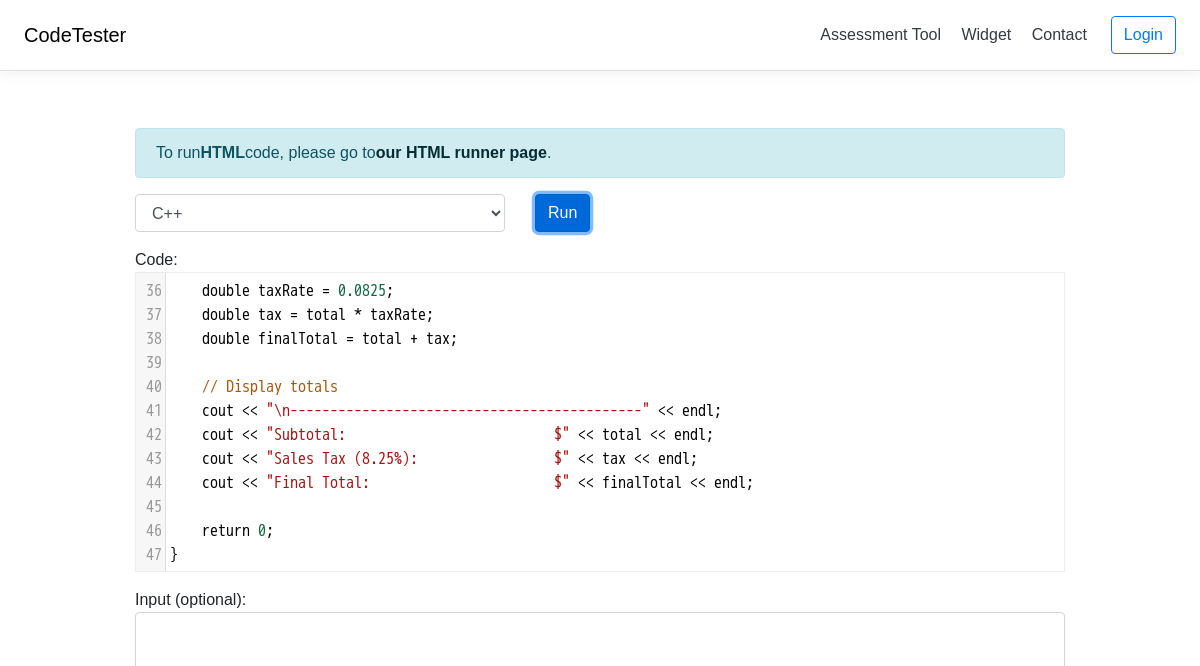 click on "Run" at bounding box center (562, 213) 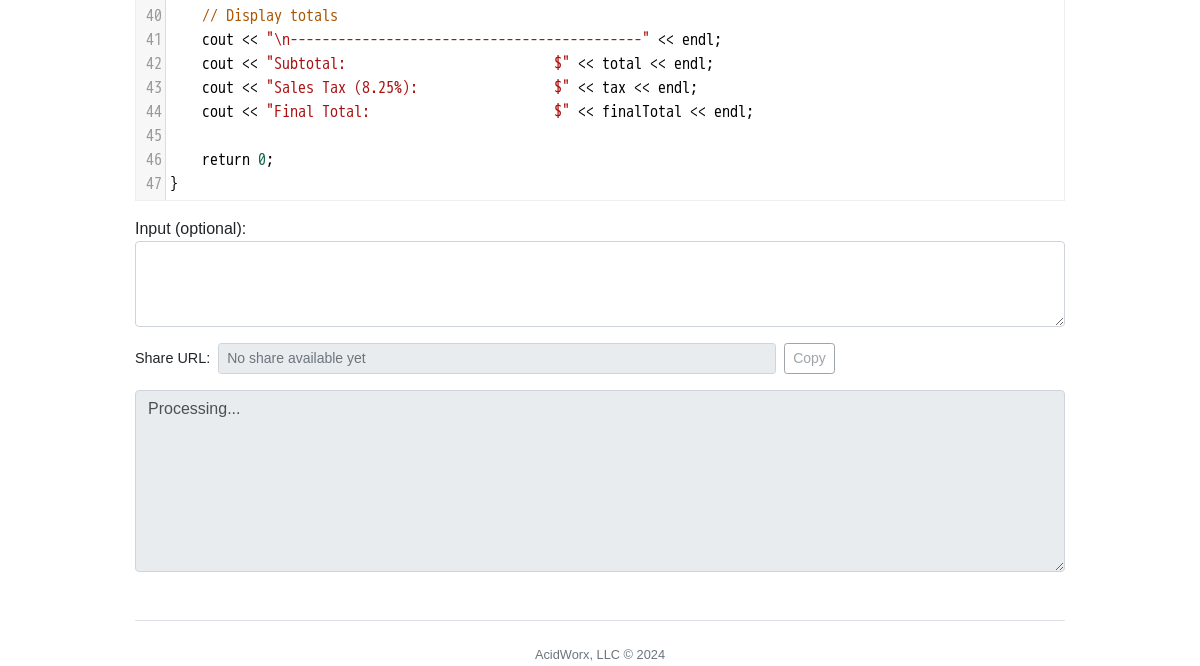scroll, scrollTop: 449, scrollLeft: 0, axis: vertical 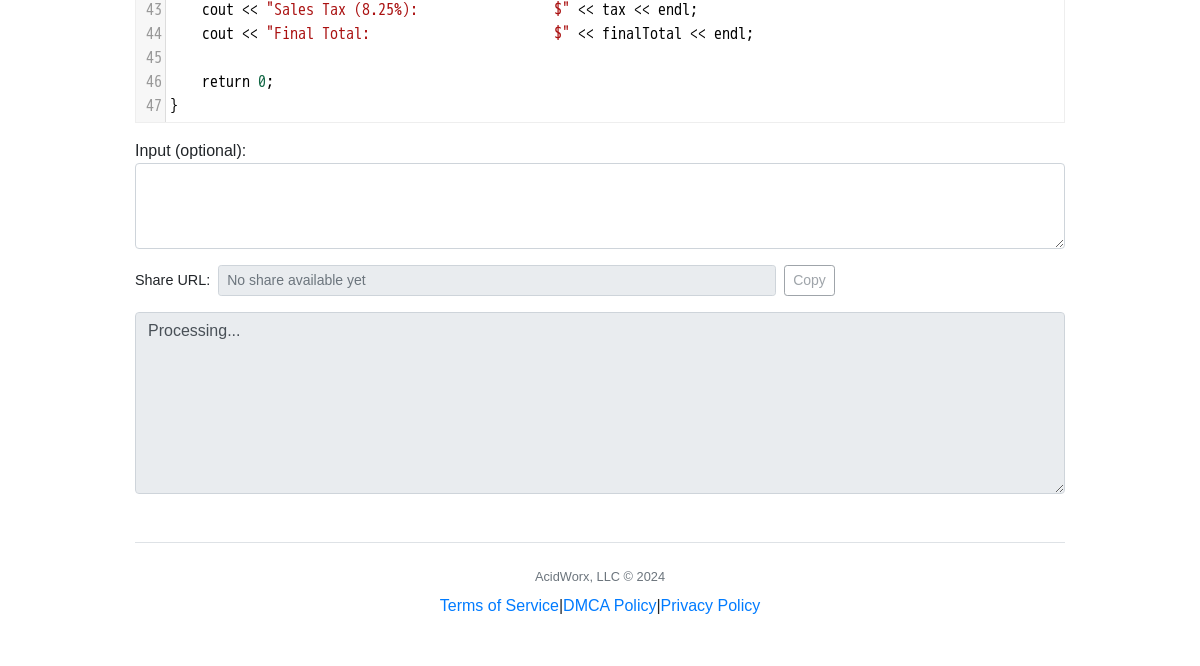 type on "[URL][DOMAIN_NAME]" 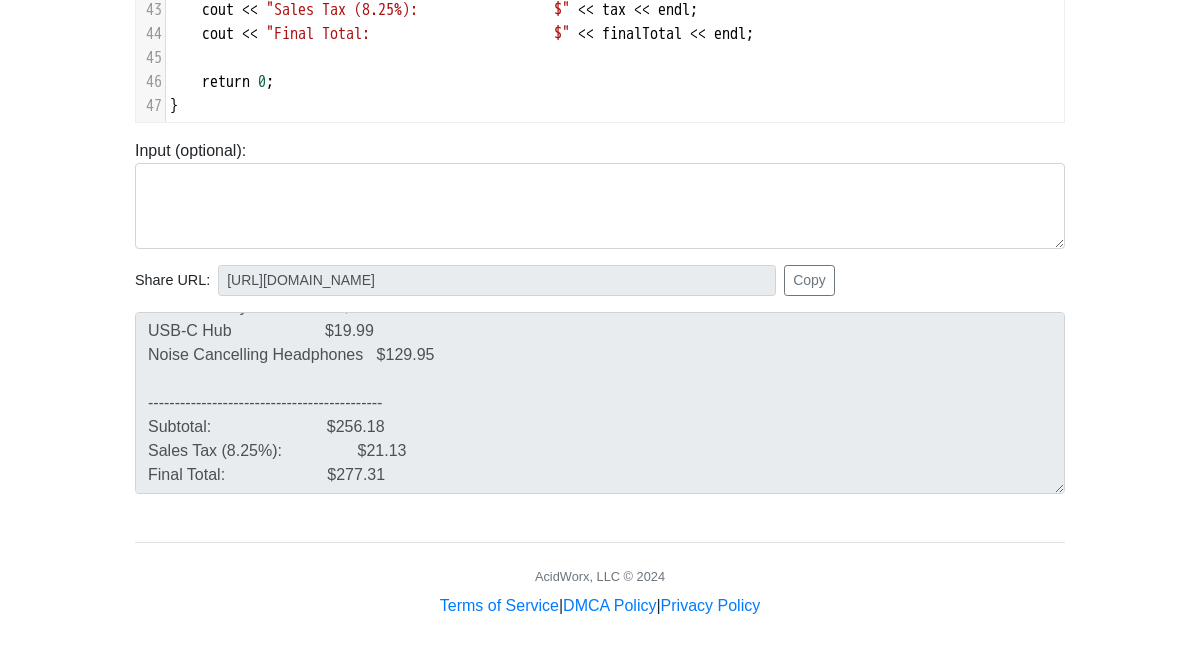 scroll, scrollTop: 0, scrollLeft: 0, axis: both 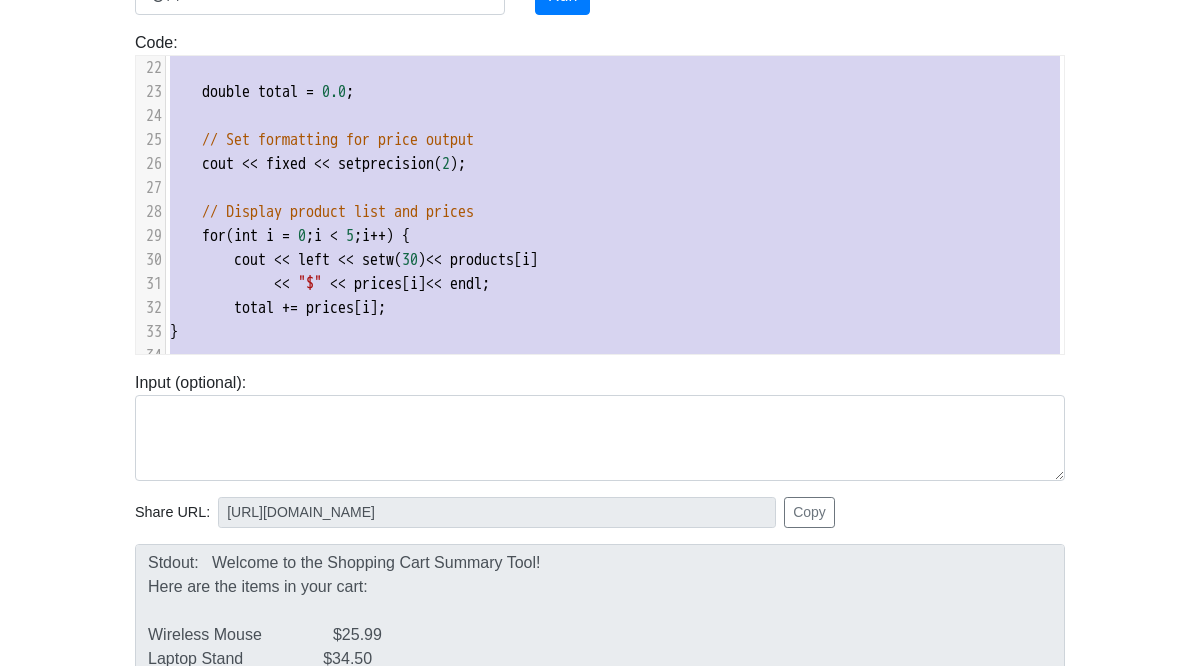 type on "#include <iostream>
#include <iomanip>
#include <string>
using namespace std;
int main() {
// Welcome message
cout << "Welcome to the Shopping Cart Summary Tool!" << endl;
cout << "Here are the items in your cart:\n" << endl;
// Pre-filled product names and prices
string products[5] = {
"Wireless Mouse",
"Laptop Stand",
"Bluetooth Keyboard",
"USB-C Hub",
"Noise Cancelling Headphones"
};
double prices[5] = {25.99, 34.50, 45.75, 19.99, 129.95};
double total = 0.0;
// Set formatting for price output
cout << fixed << setprecision(2);
// Display product list and prices
for (int i = 0; i < 5; i++) {
cout << left << setw(30) << products[i]
<< "$" << prices[i] << endl;
total += prices[i];
}
// Calculate tax and final total
double taxRate = 0.0825;
double tax = total * taxRate;
double finalTotal = total + tax;
// Display totals
cout << "\n-------------------------..." 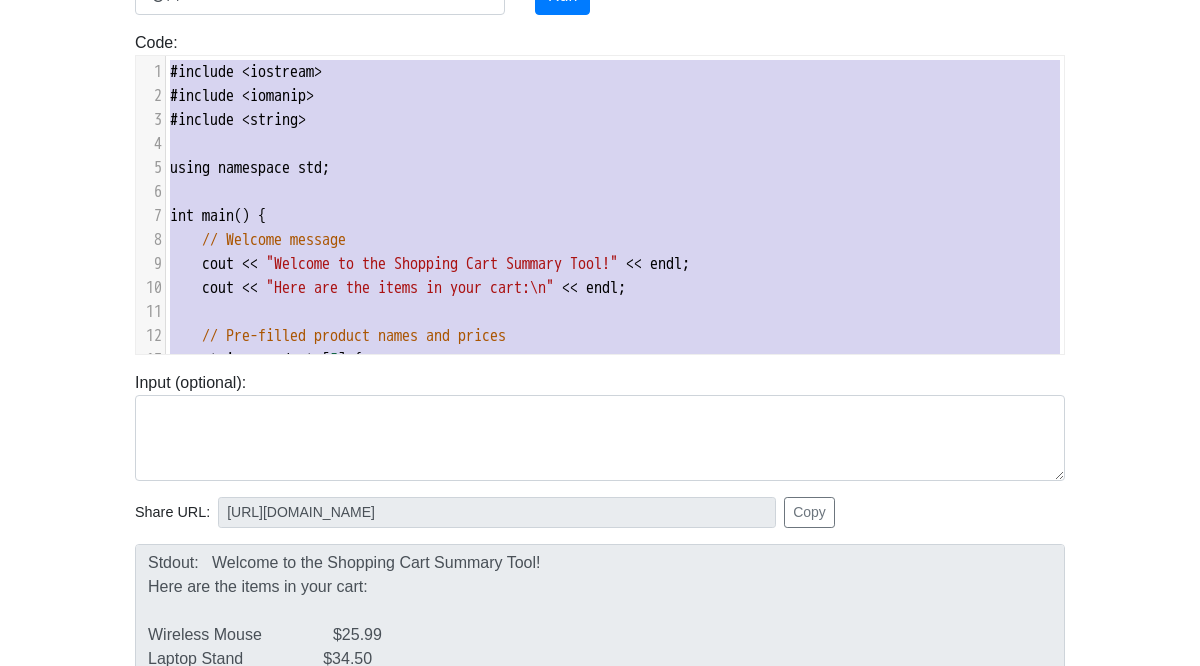 drag, startPoint x: 199, startPoint y: 341, endPoint x: 154, endPoint y: -82, distance: 425.38687 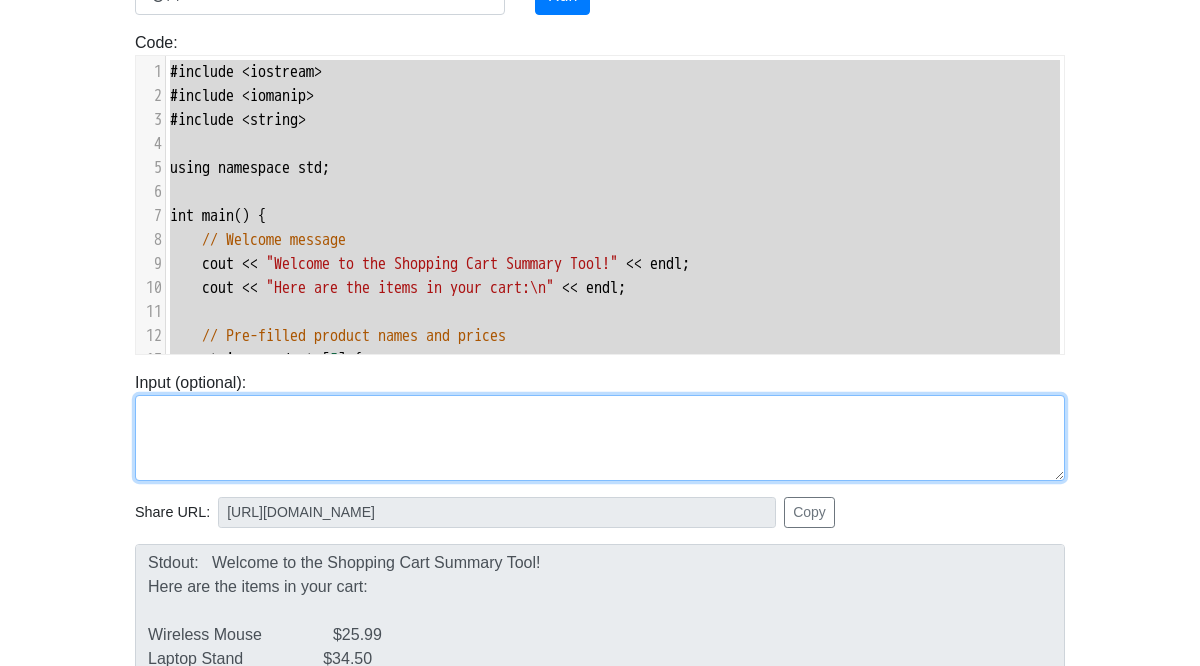 click at bounding box center [600, 438] 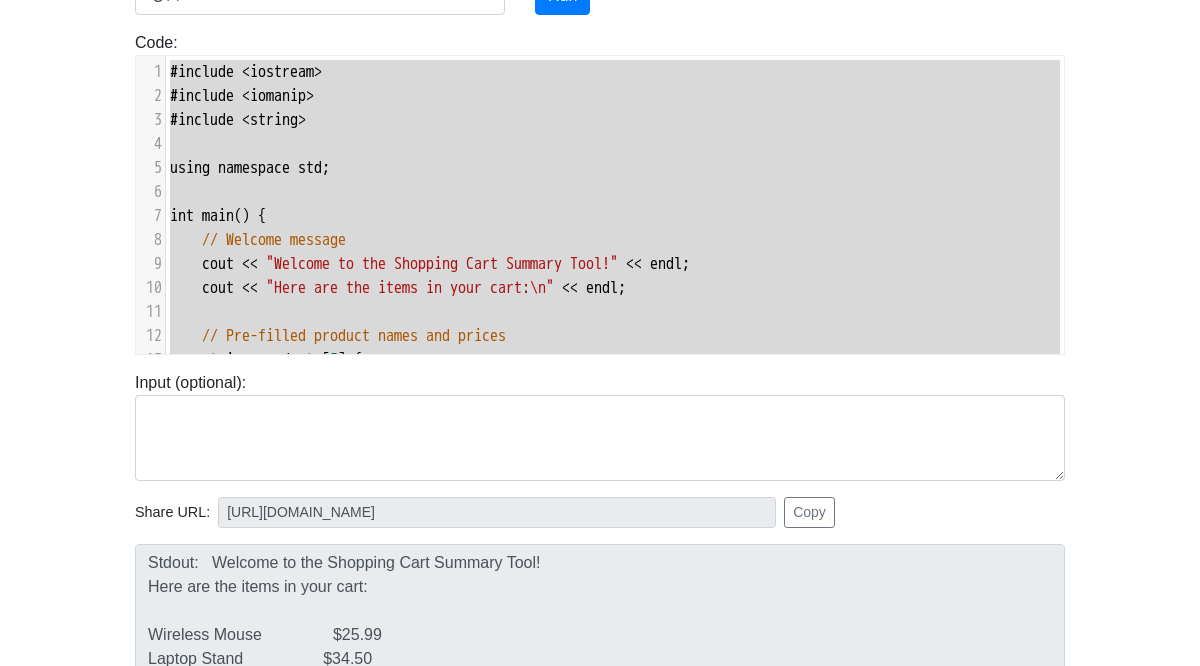 click on ""Here are the items in your cart:\n"" at bounding box center [410, 288] 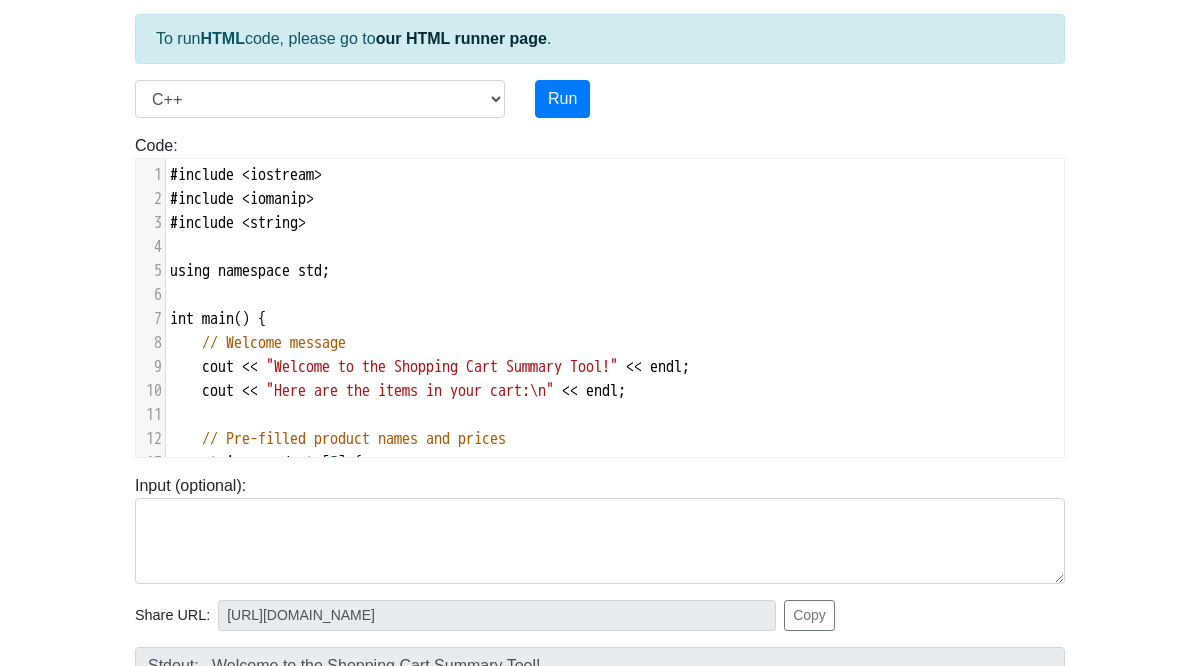 scroll, scrollTop: 0, scrollLeft: 0, axis: both 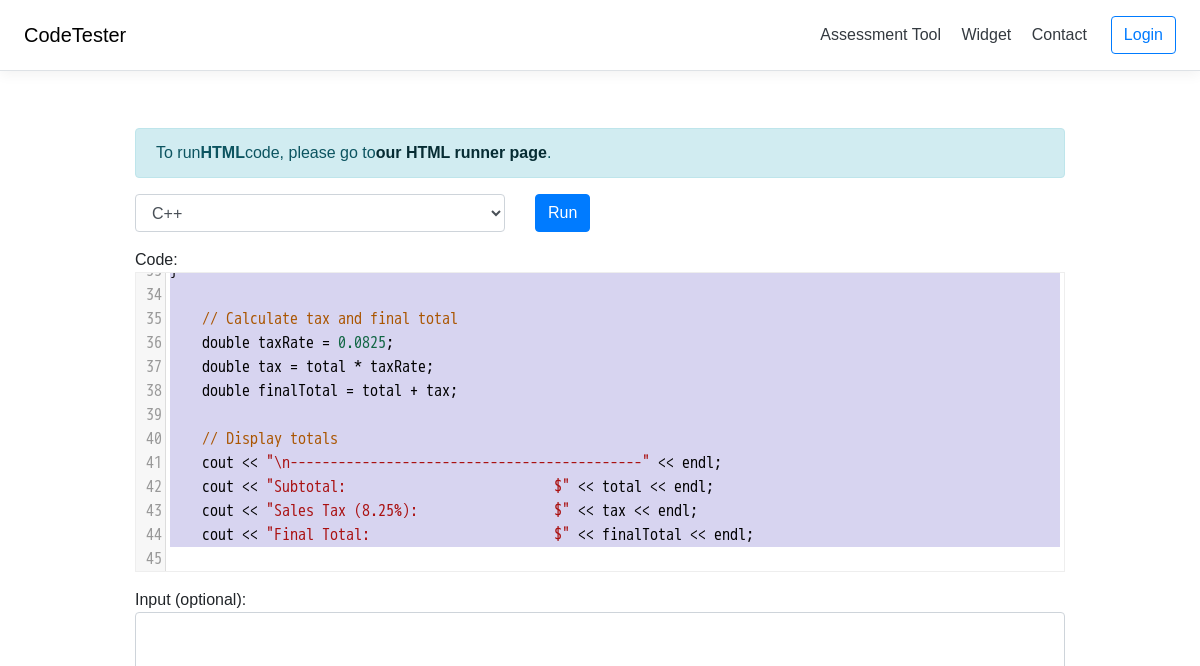 type on "#include <iostream>
#include <iomanip>
#include <string>
using namespace std;
int main() {
// Welcome message
cout << "Welcome to the Shopping Cart Summary Tool!" << endl;
cout << "Here are the items in your cart:\n" << endl;
// Pre-filled product names and prices
string products[5] = {
"Wireless Mouse",
"Laptop Stand",
"Bluetooth Keyboard",
"USB-C Hub",
"Noise Cancelling Headphones"
};
double prices[5] = {25.99, 34.50, 45.75, 19.99, 129.95};
double total = 0.0;
// Set formatting for price output
cout << fixed << setprecision(2);
// Display product list and prices
for (int i = 0; i < 5; i++) {
cout << left << setw(30) << products[i]
<< "$" << prices[i] << endl;
total += prices[i];
}
// Calculate tax and final total
double taxRate = 0.0825;
double tax = total * taxRate;
double finalTotal = total + tax;
// Display totals
cout << "\n-------------------------..." 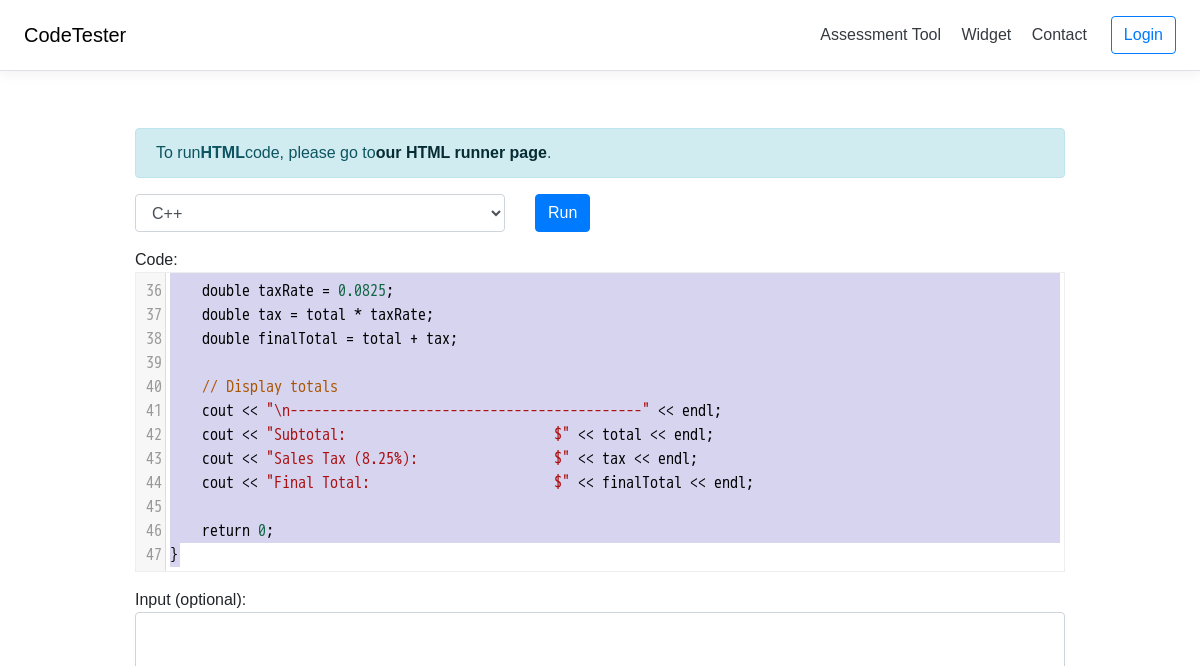 drag, startPoint x: 168, startPoint y: 289, endPoint x: 460, endPoint y: 659, distance: 471.34277 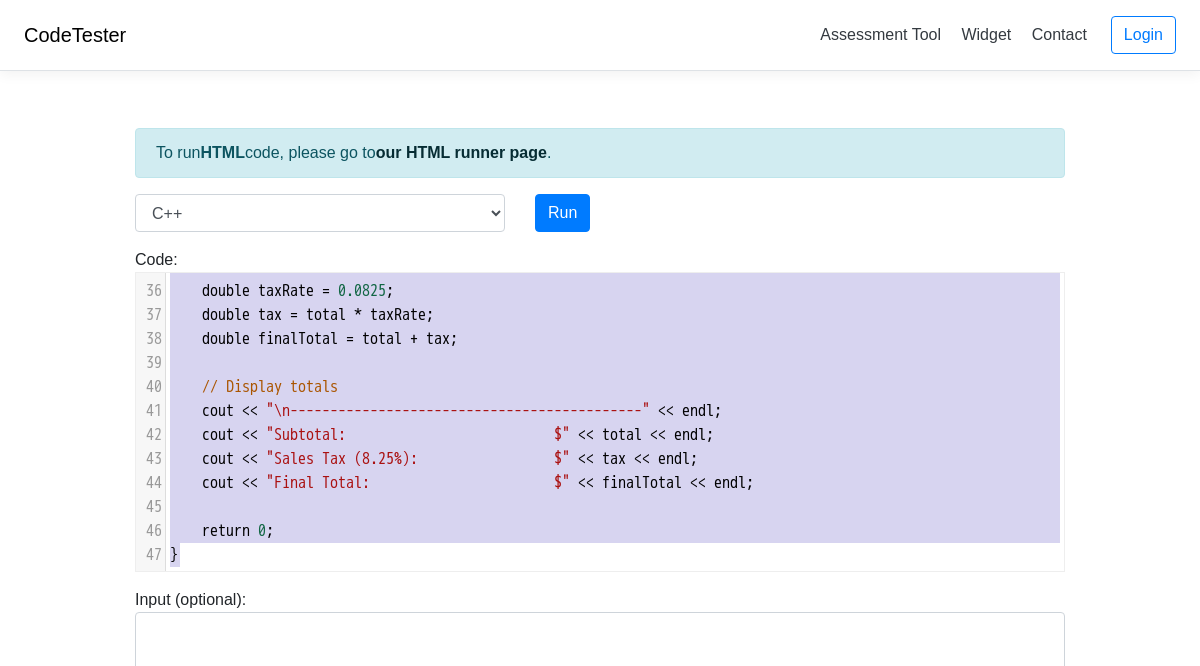 type 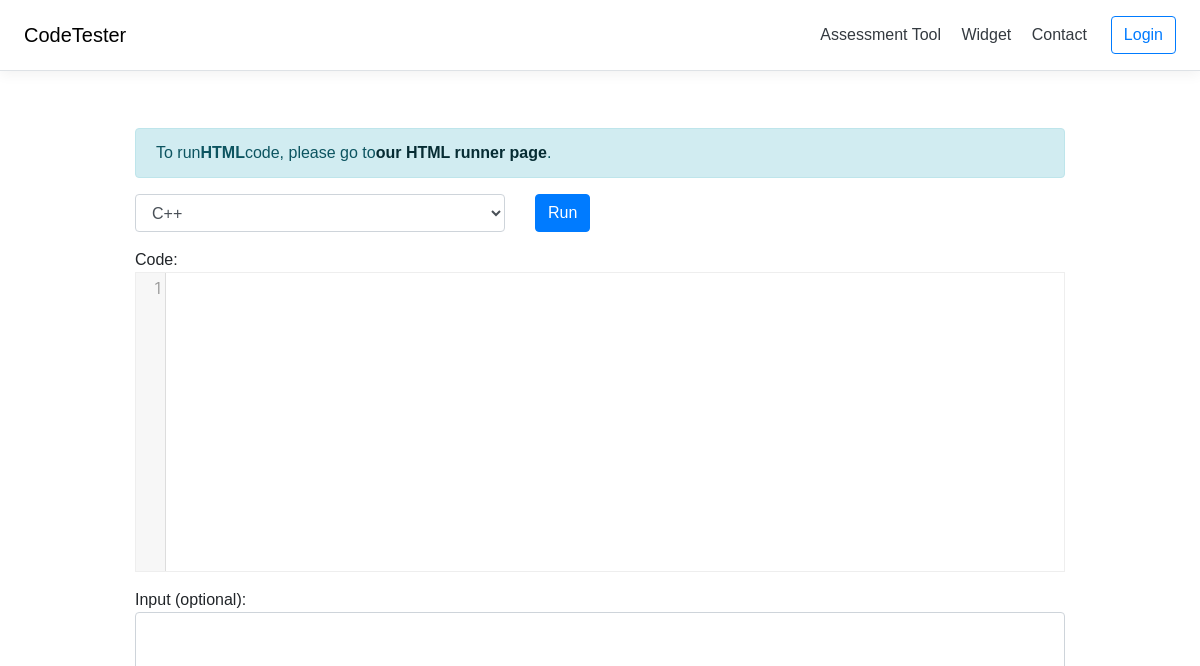 scroll, scrollTop: 1174, scrollLeft: 0, axis: vertical 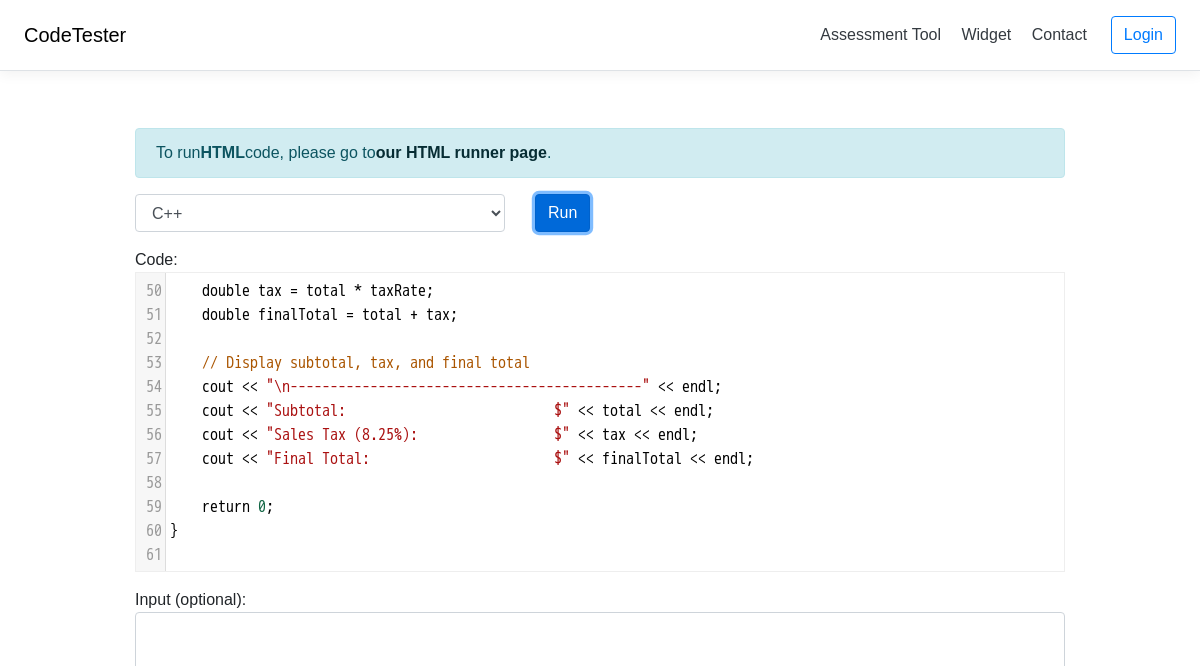 click on "Run" at bounding box center [562, 213] 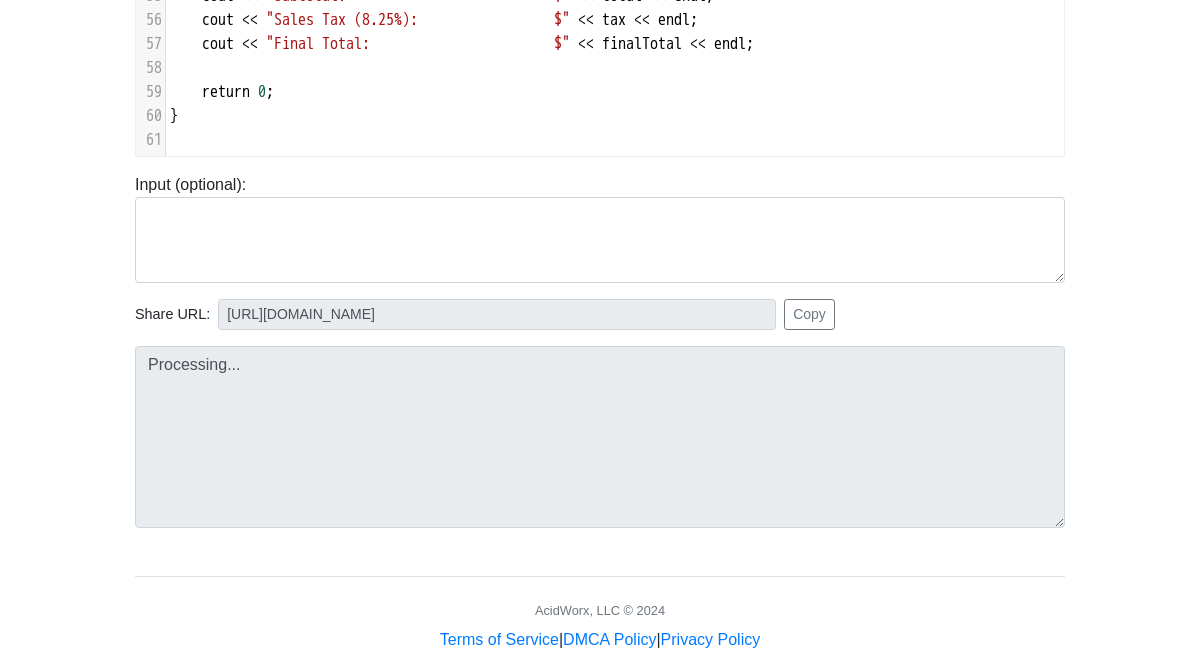 type on "[URL][DOMAIN_NAME]" 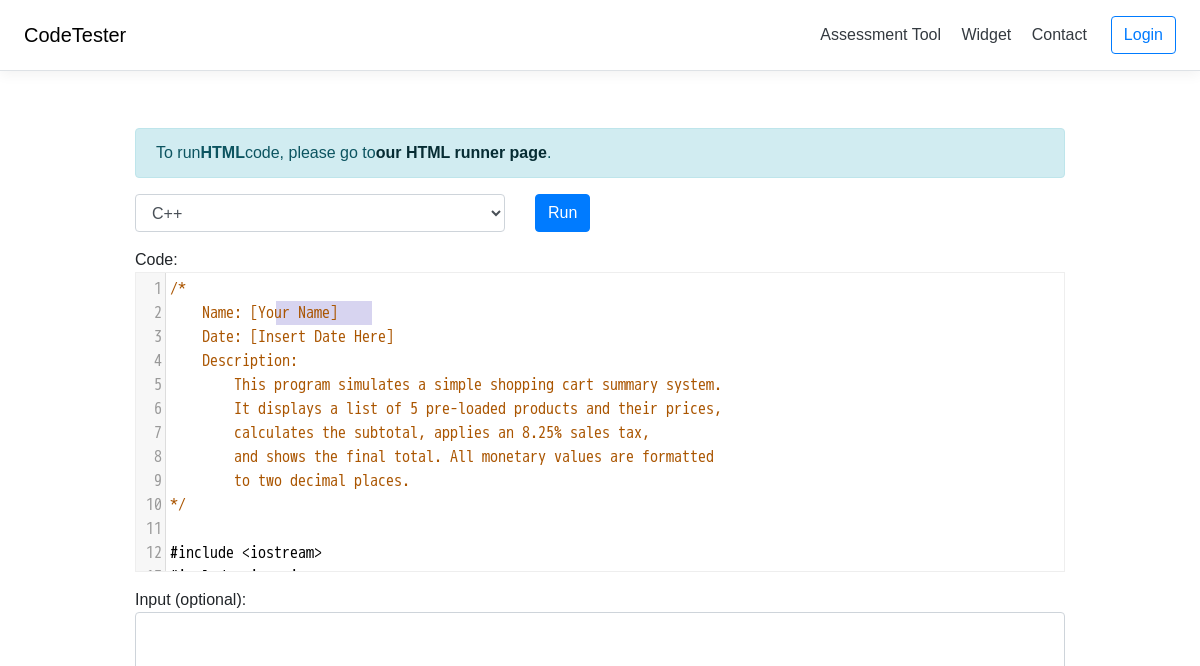 type on "[Your Name]" 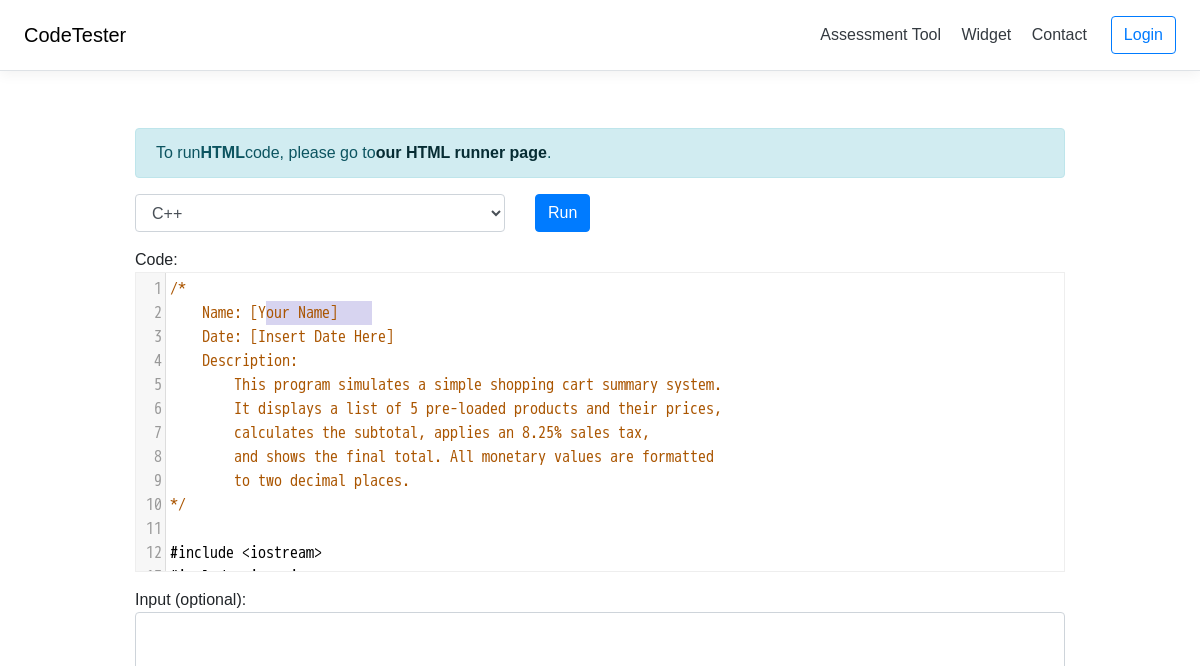 drag, startPoint x: 375, startPoint y: 317, endPoint x: 268, endPoint y: 312, distance: 107.11676 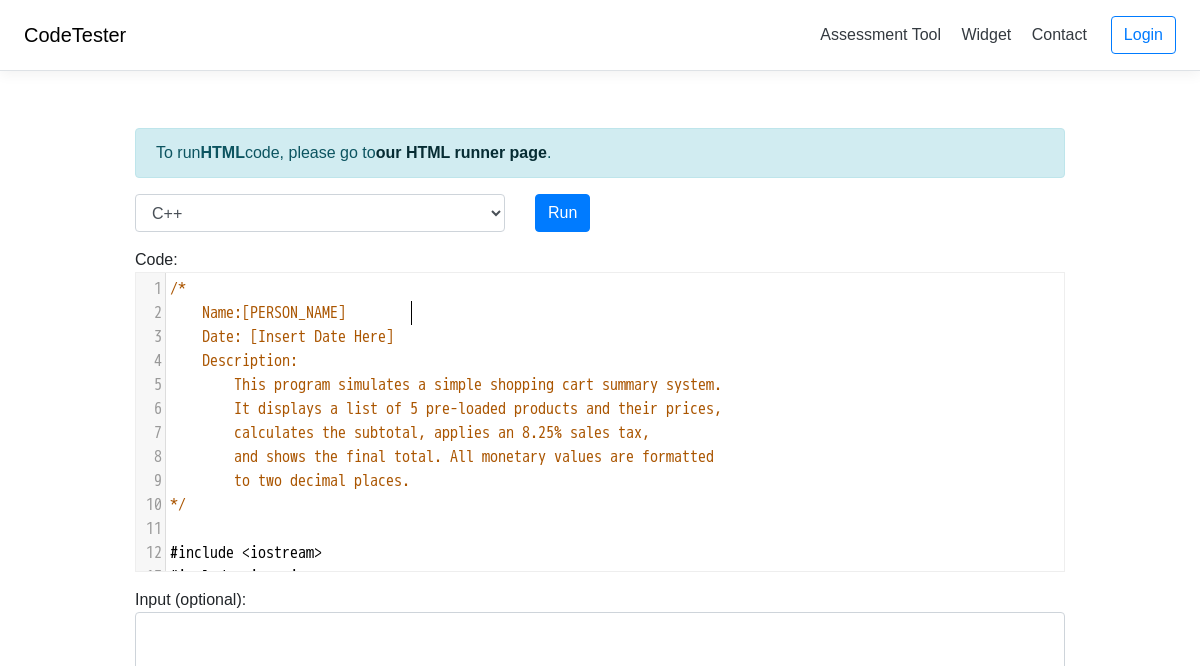 type on "[PERSON_NAME]" 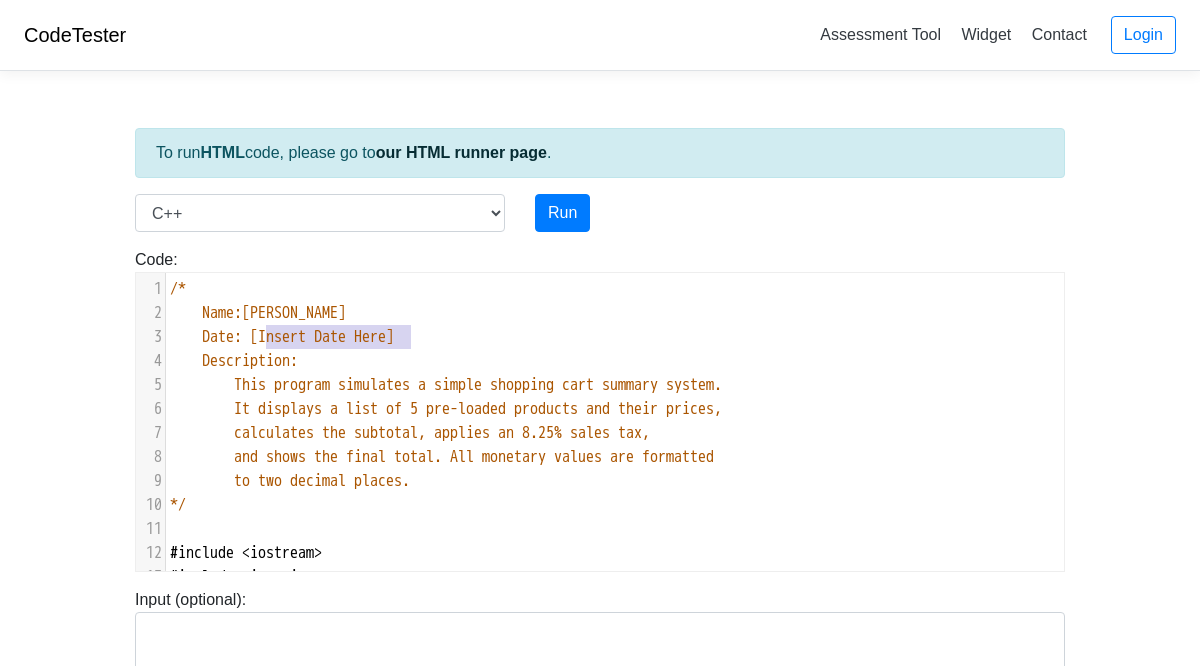 type on "[Insert Date Here]" 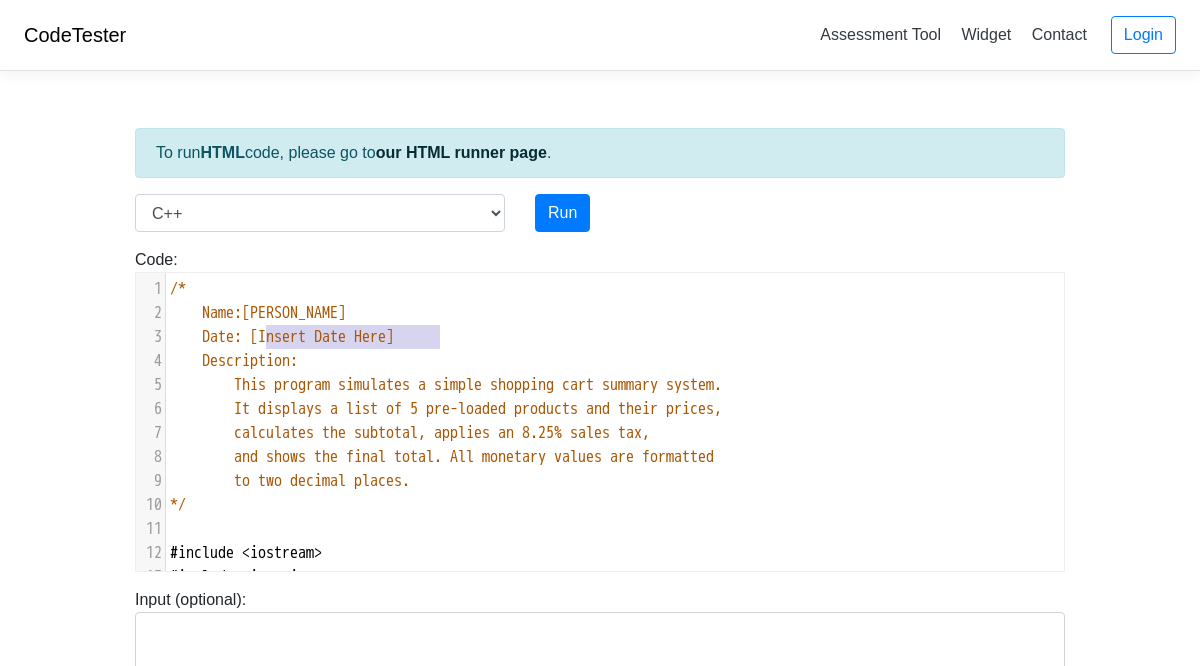 drag, startPoint x: 268, startPoint y: 340, endPoint x: 450, endPoint y: 337, distance: 182.02472 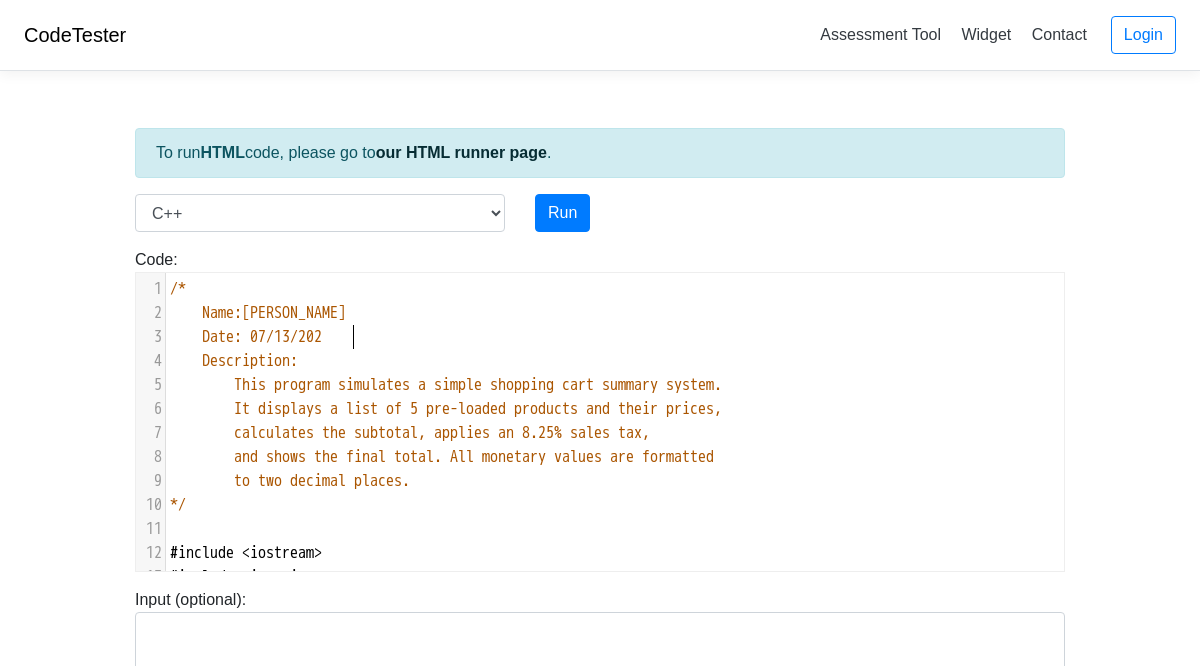 type on "[DATE]" 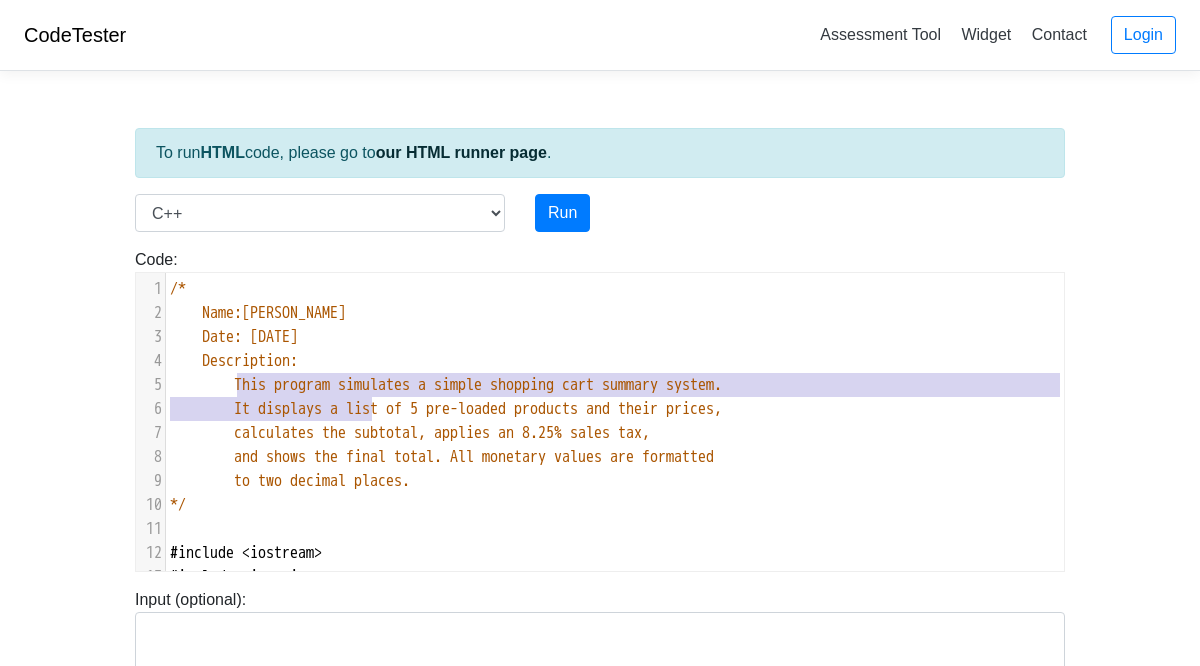 drag, startPoint x: 242, startPoint y: 380, endPoint x: 375, endPoint y: 395, distance: 133.84319 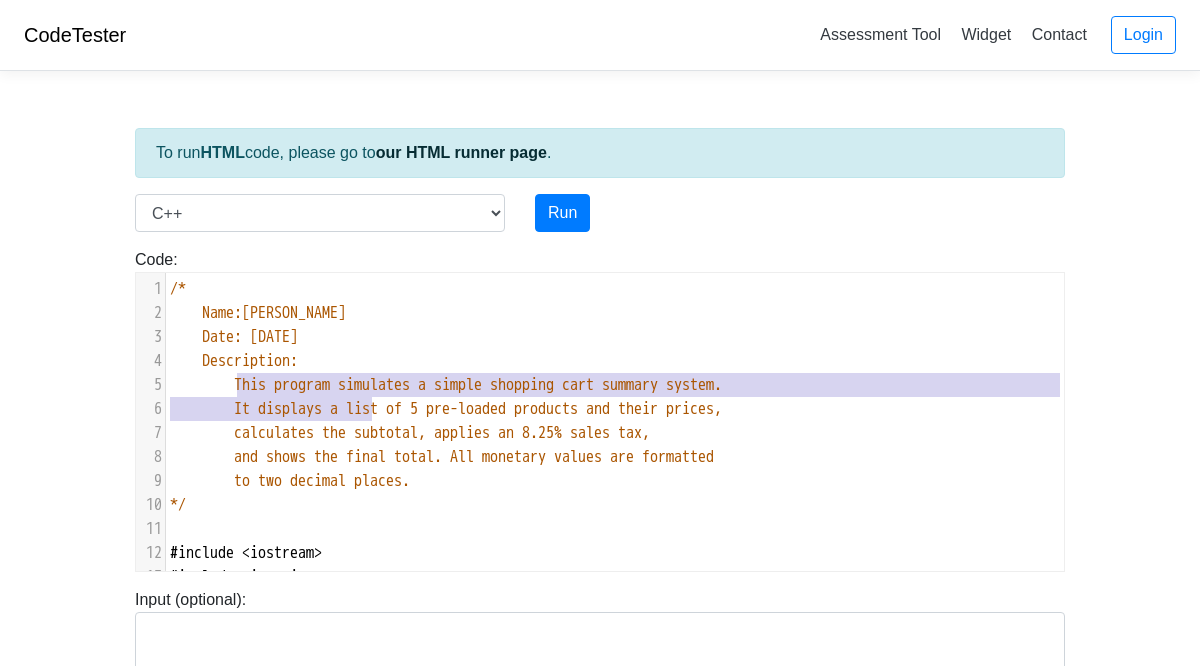 click on "This program simulates a simple shopping cart summary system." at bounding box center (478, 385) 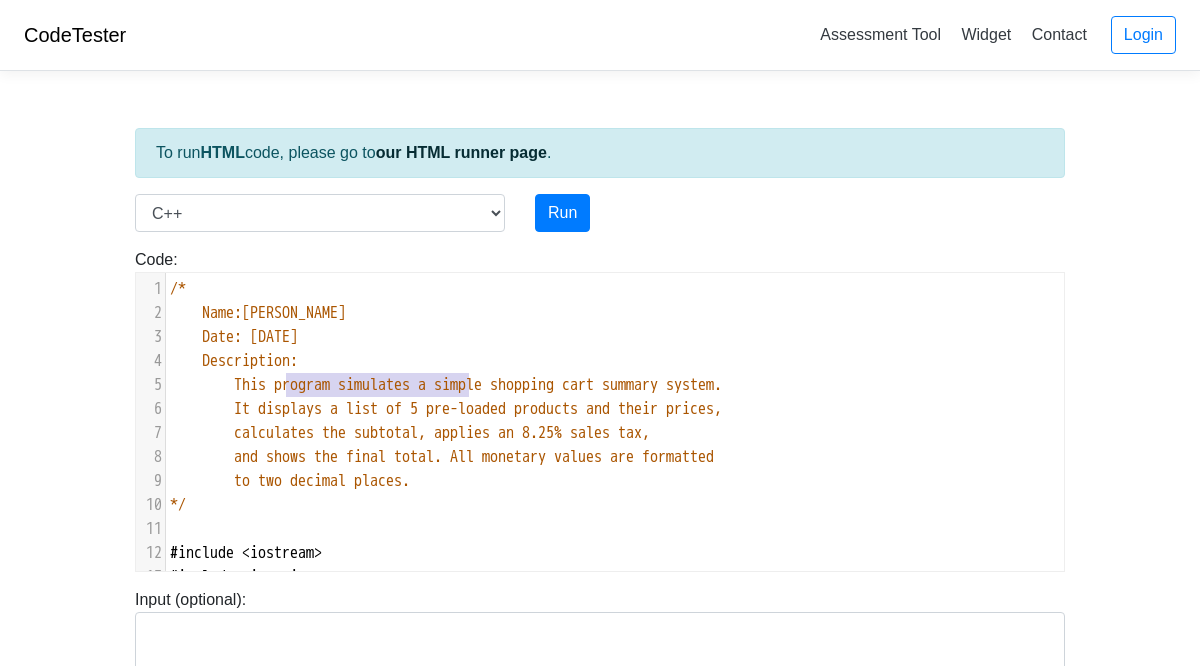 type on "program simulates" 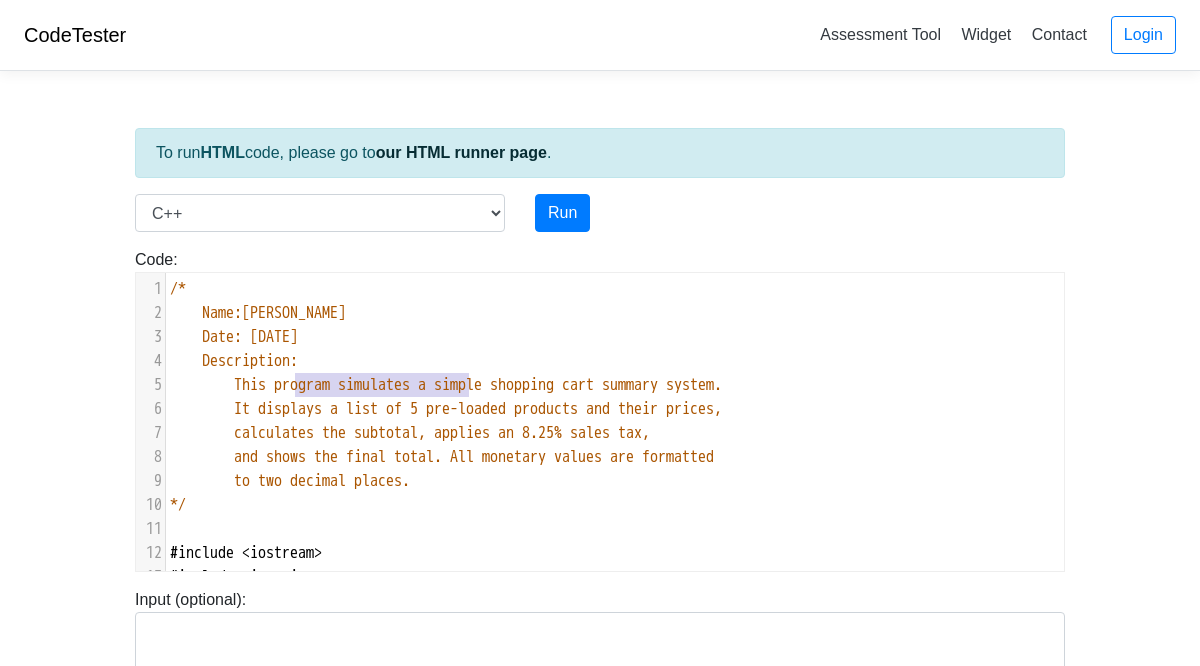 drag, startPoint x: 470, startPoint y: 385, endPoint x: 293, endPoint y: 389, distance: 177.0452 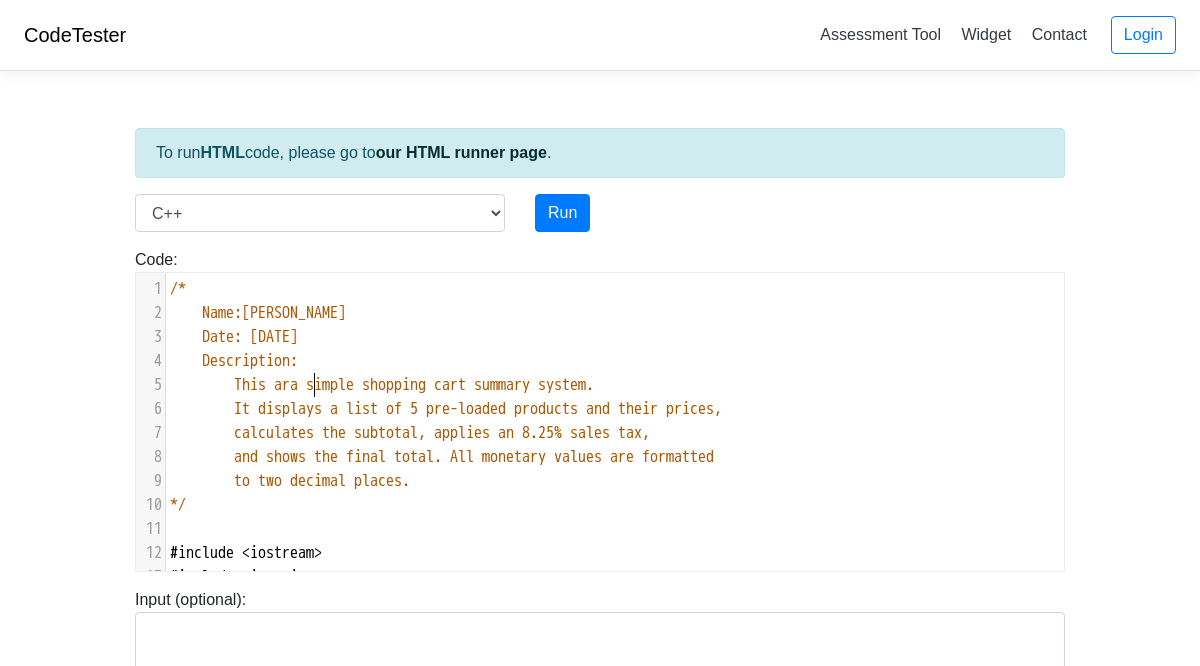 type on "arr" 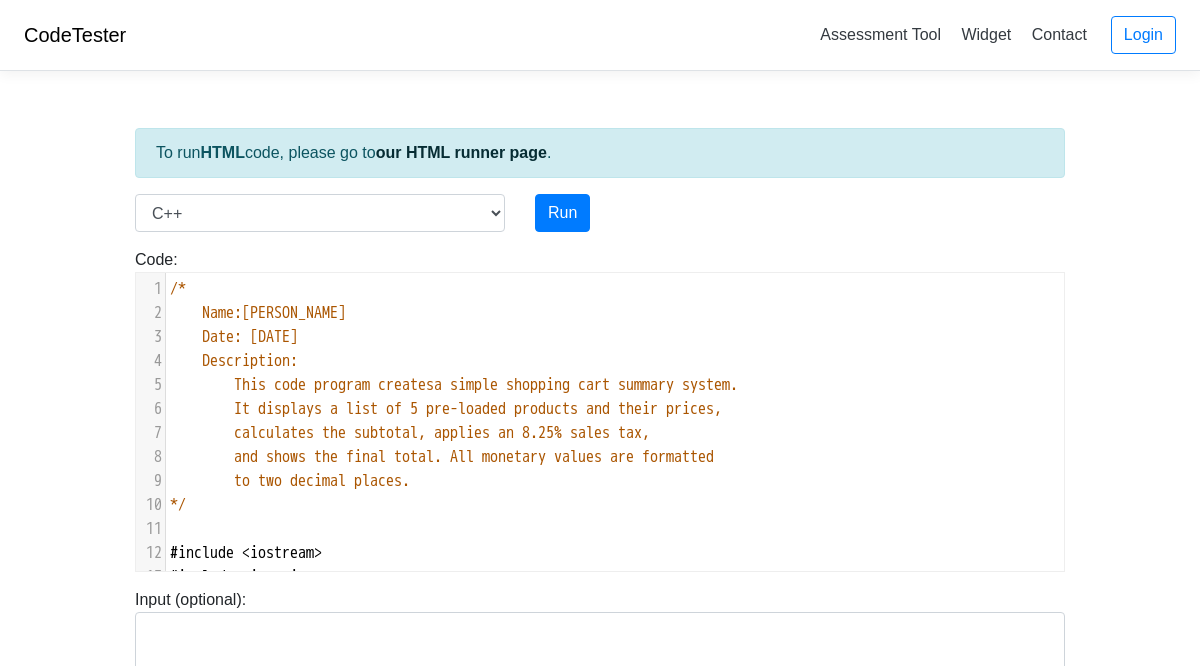 type on "code program creates" 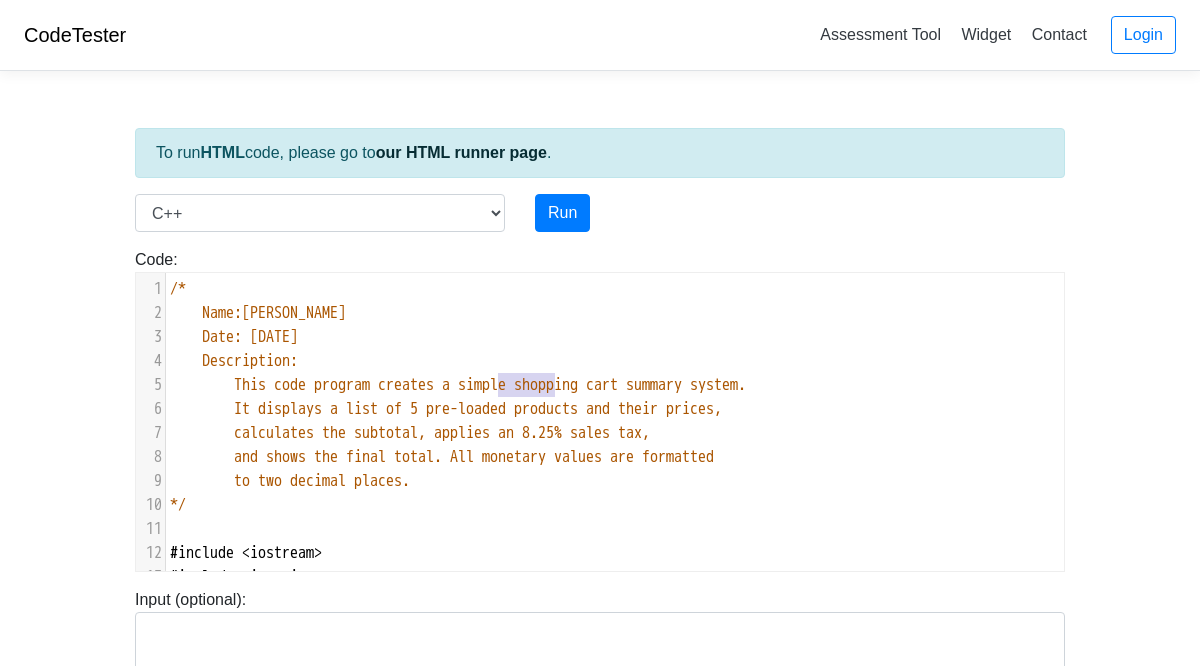 type on "a simpl" 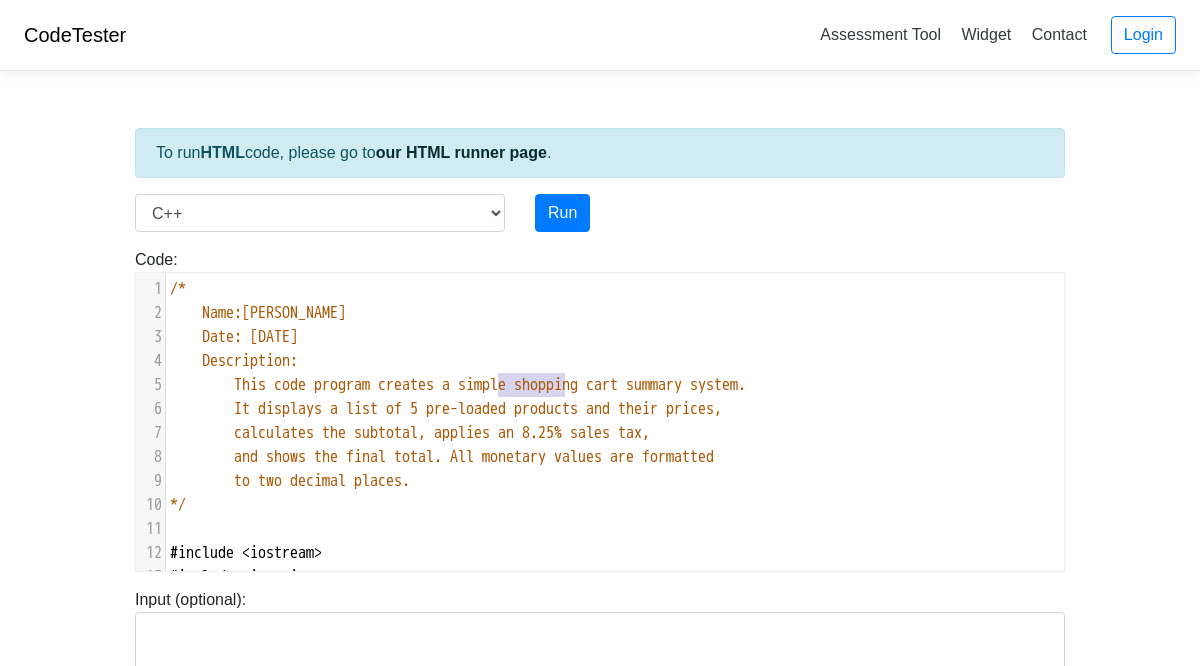 drag, startPoint x: 498, startPoint y: 389, endPoint x: 568, endPoint y: 391, distance: 70.028564 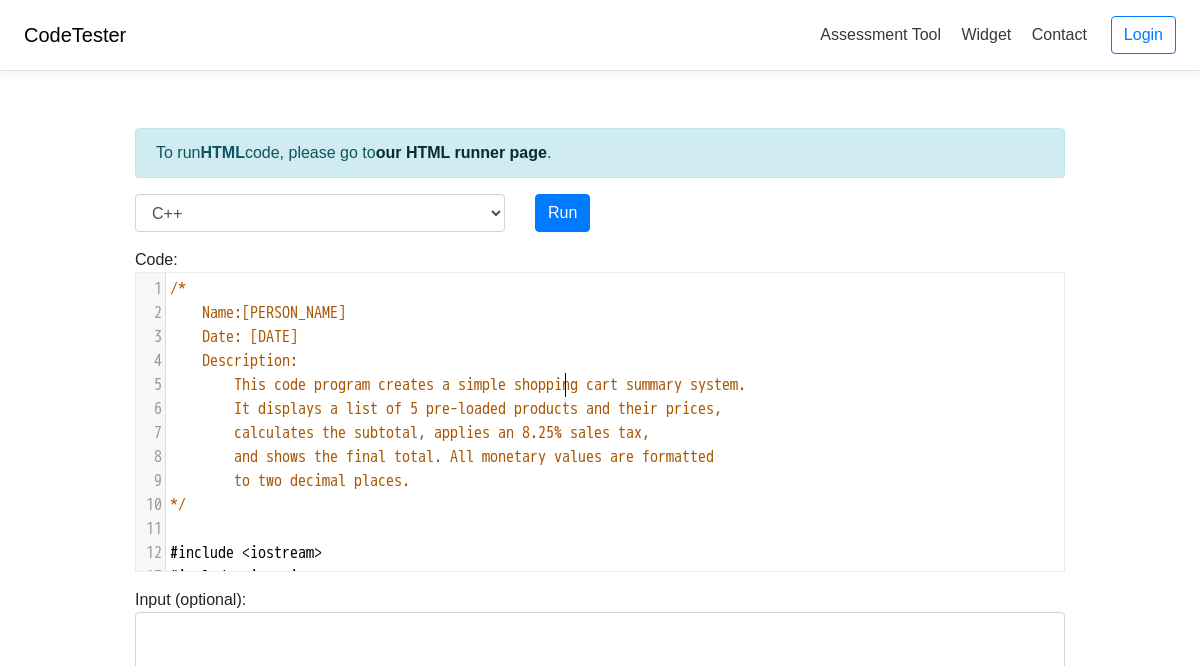 click on "This code program creates a simple shopping cart summary system." at bounding box center (490, 385) 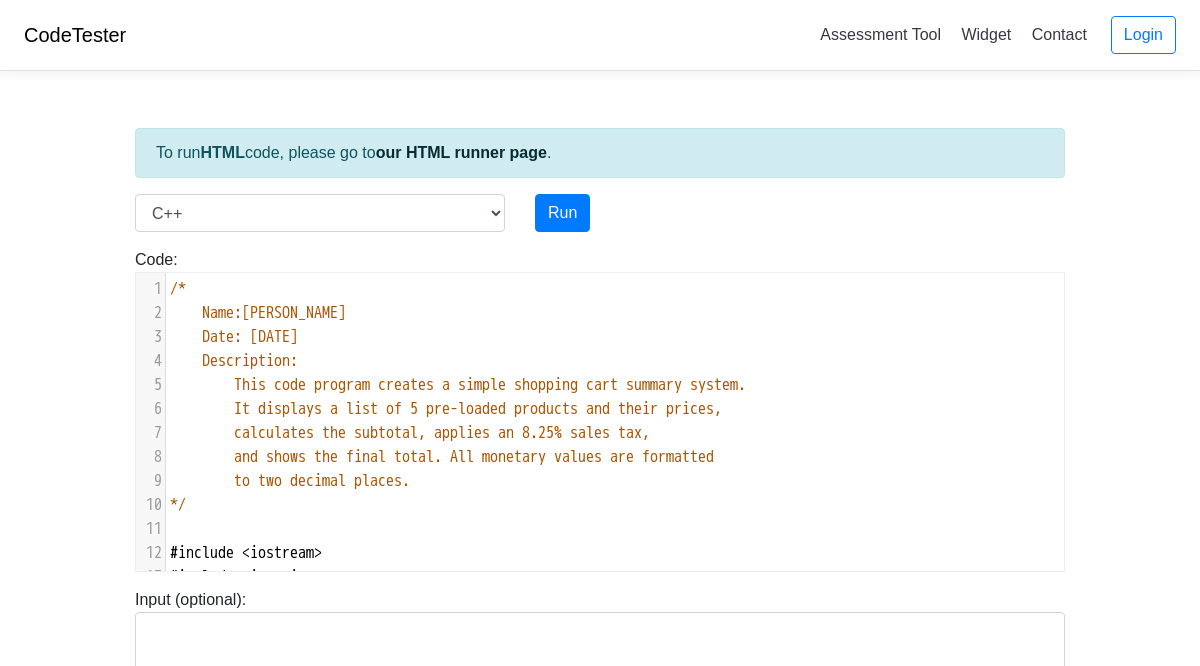click on "This code program creates a simple shopping cart summary system." at bounding box center (490, 385) 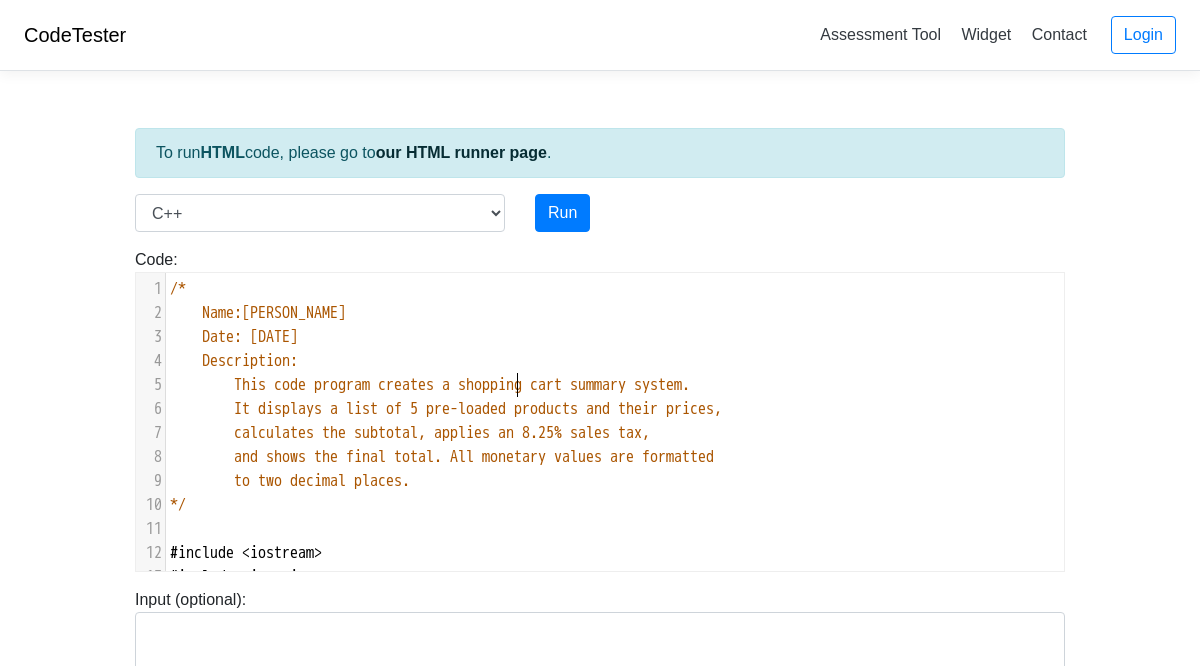 scroll, scrollTop: 8, scrollLeft: 9, axis: both 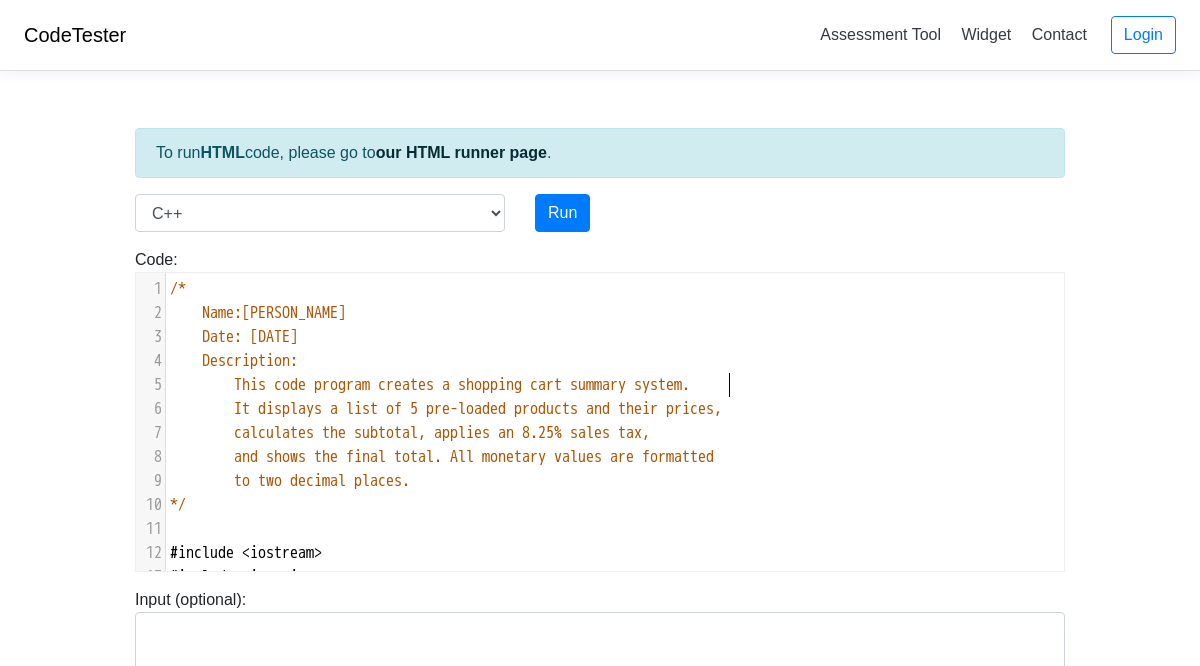 click on "This code program creates a shopping cart summary system." at bounding box center [462, 385] 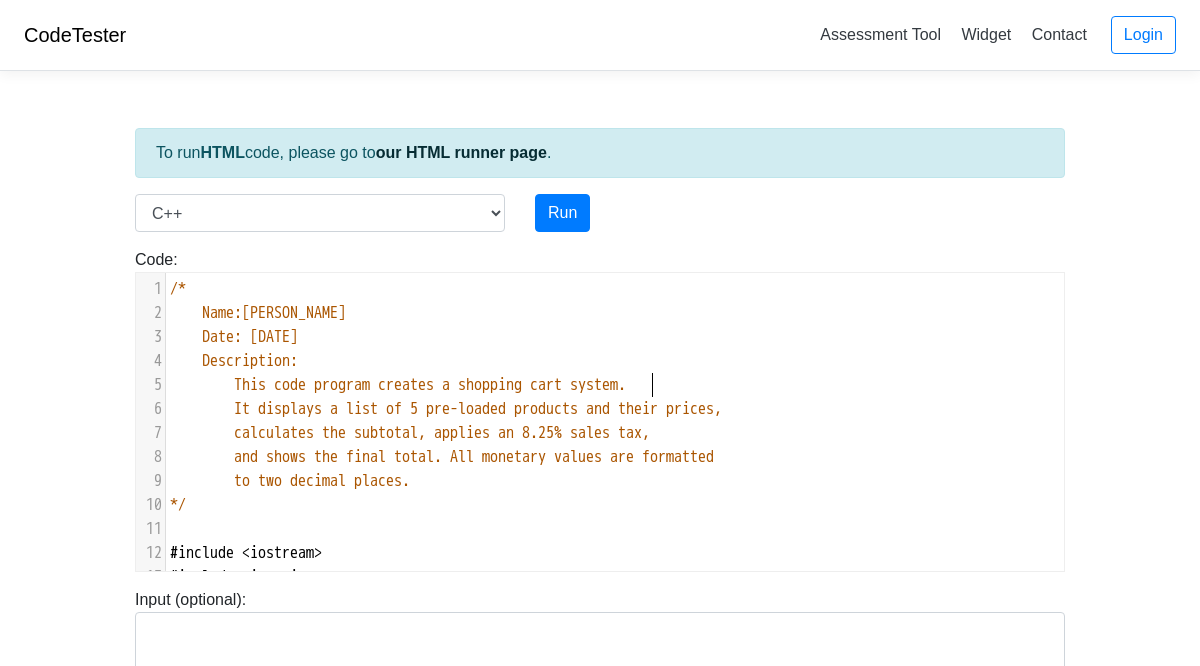 scroll, scrollTop: 40, scrollLeft: 0, axis: vertical 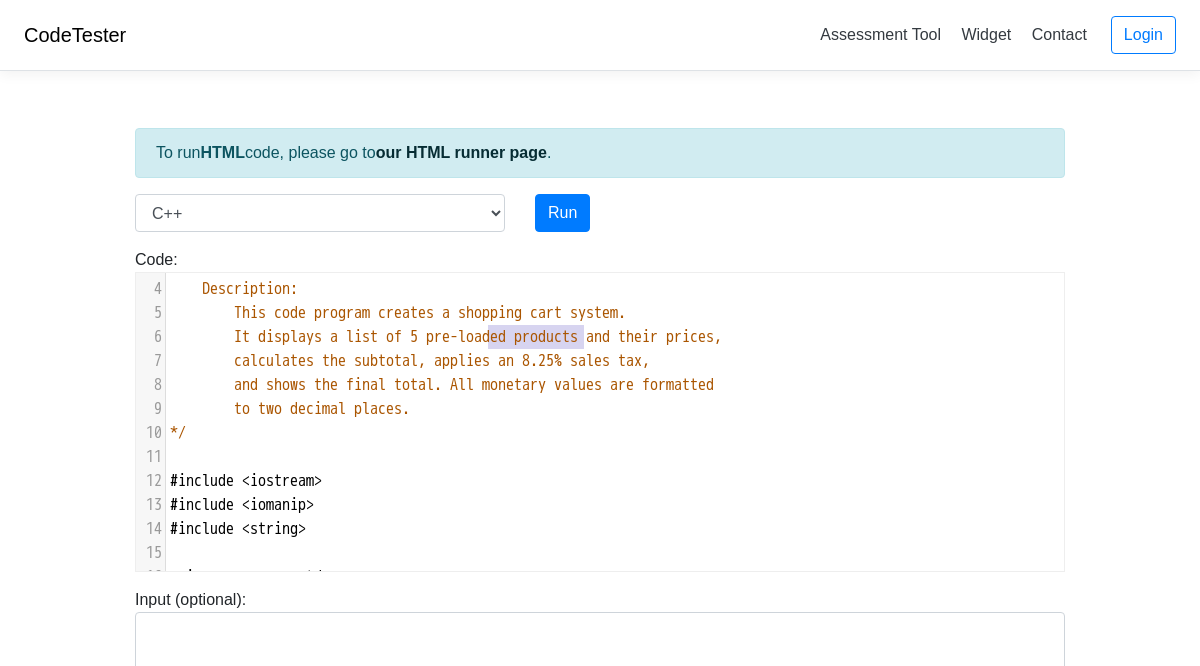 type on "pre-loaded" 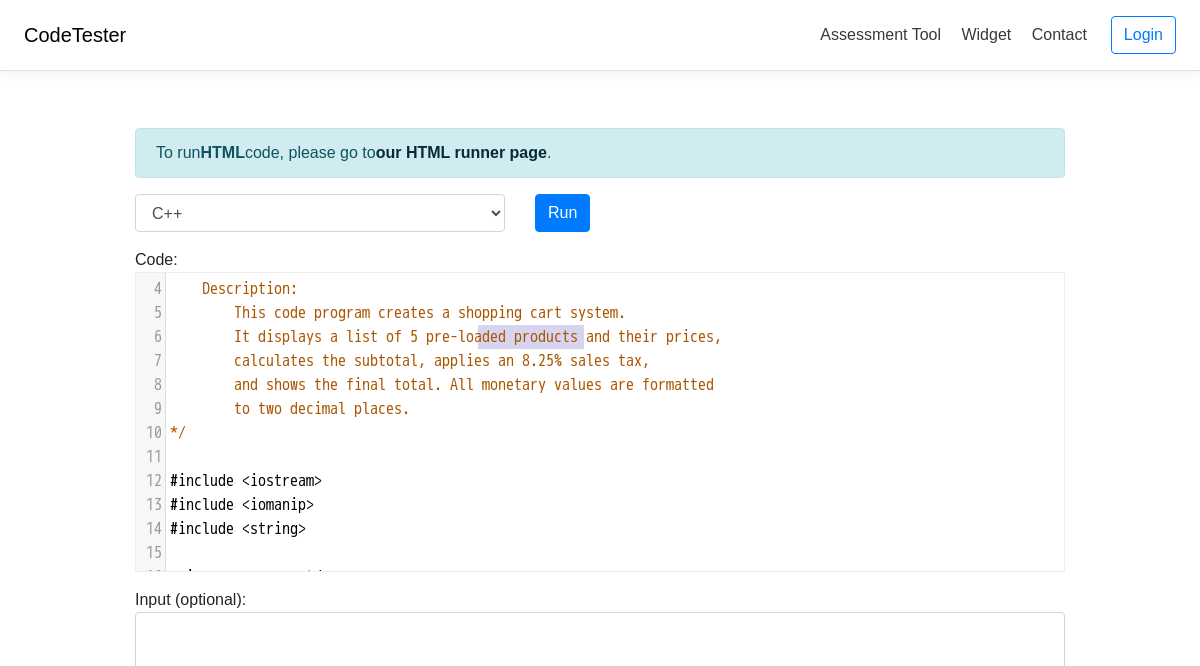 drag, startPoint x: 584, startPoint y: 340, endPoint x: 477, endPoint y: 341, distance: 107.00467 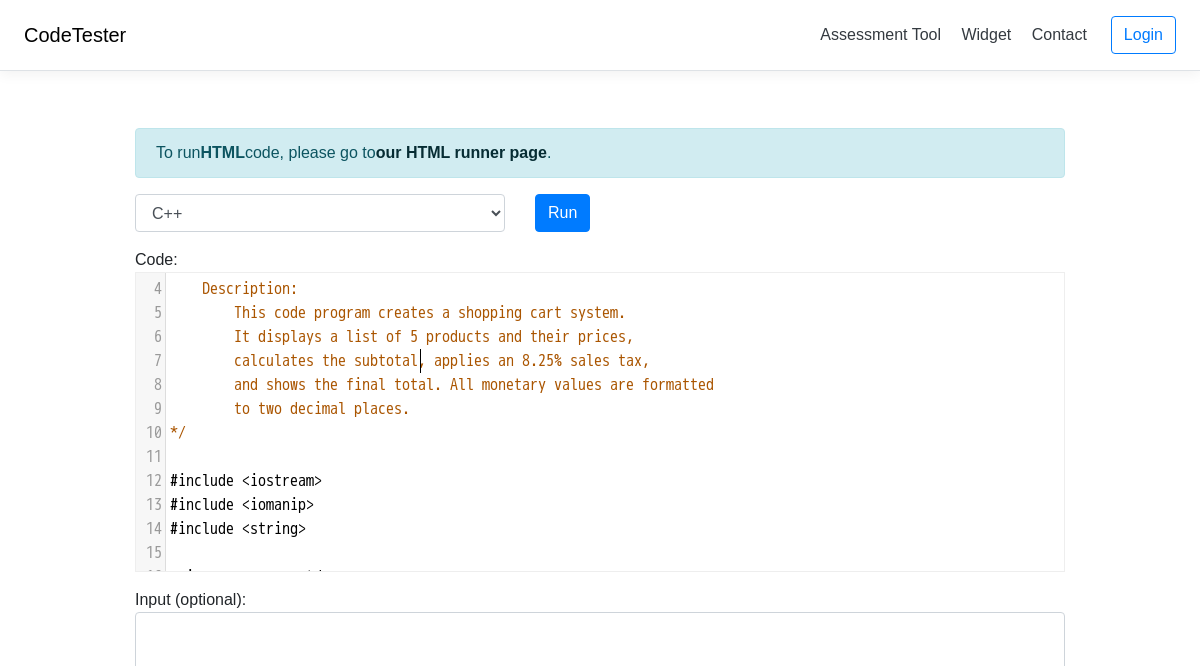 click on "calculates the subtotal, applies an 8.25% sales tax," at bounding box center (442, 361) 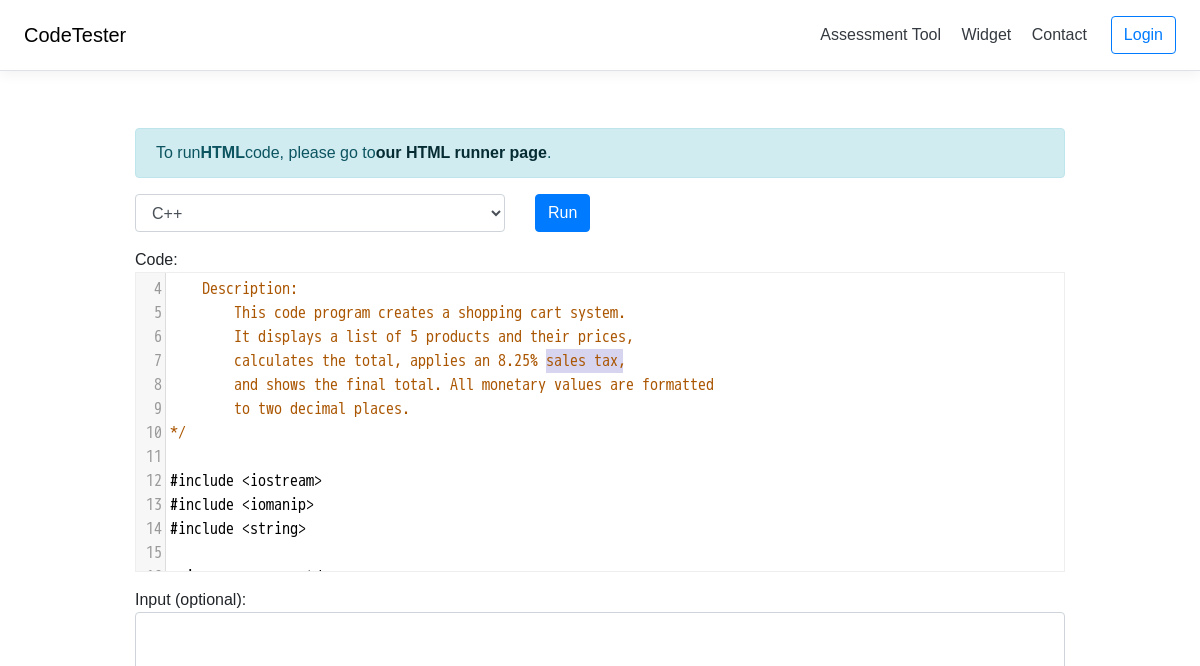 type on "an 8.25%" 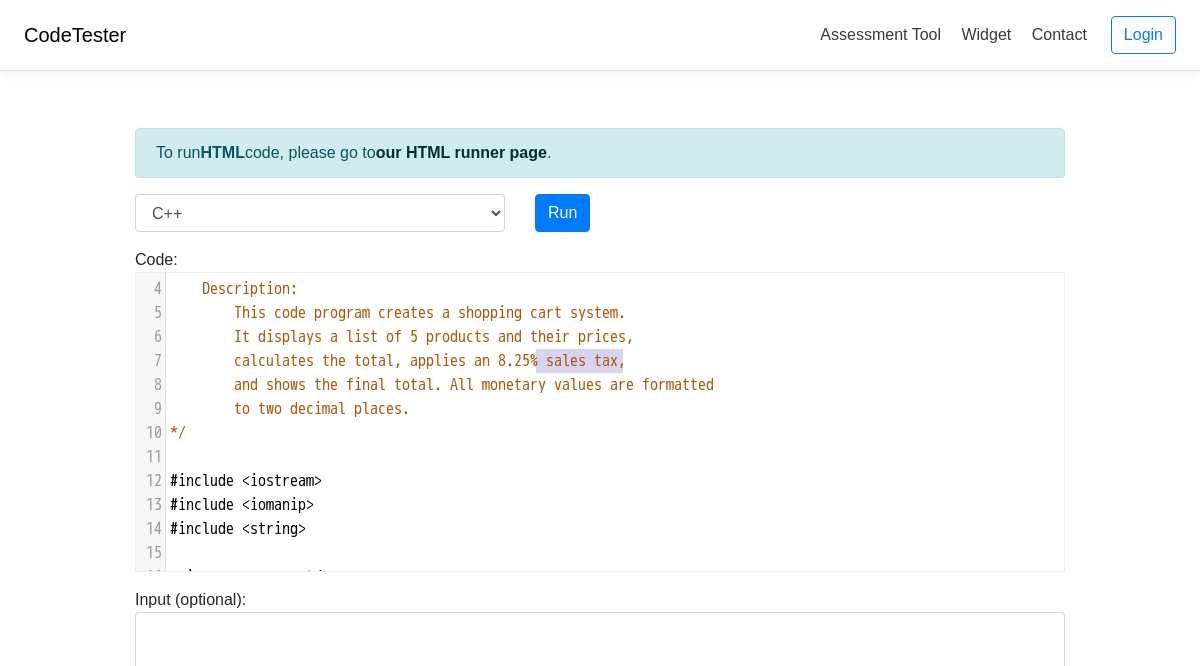 drag, startPoint x: 625, startPoint y: 360, endPoint x: 533, endPoint y: 361, distance: 92.00543 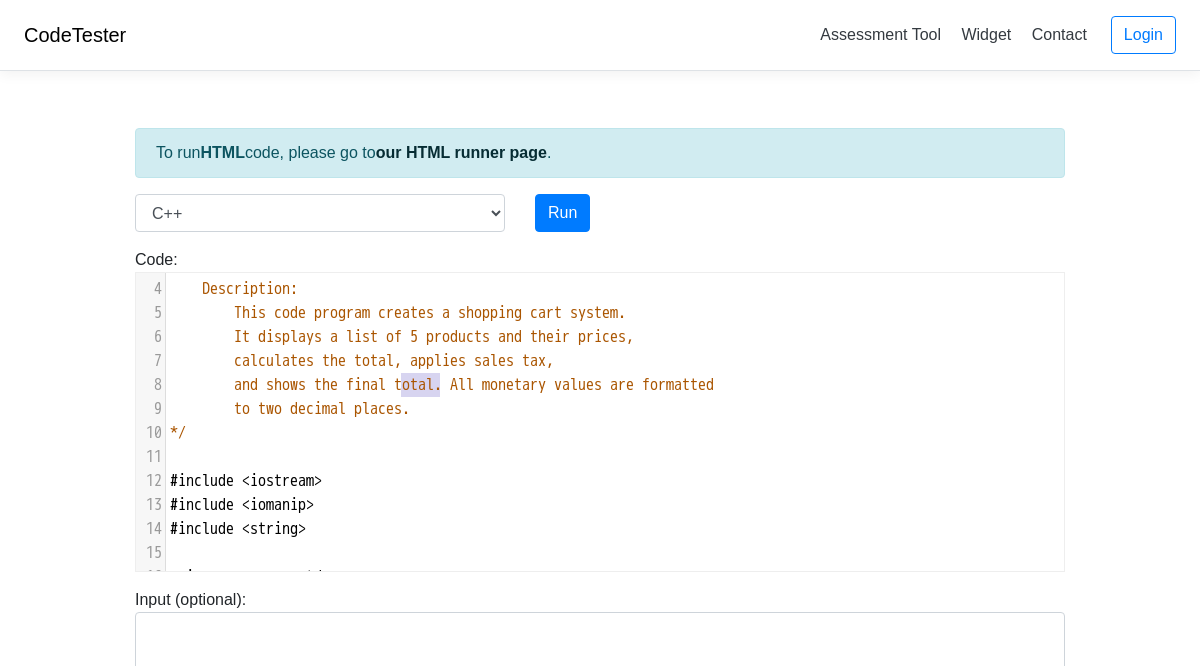 type on "final" 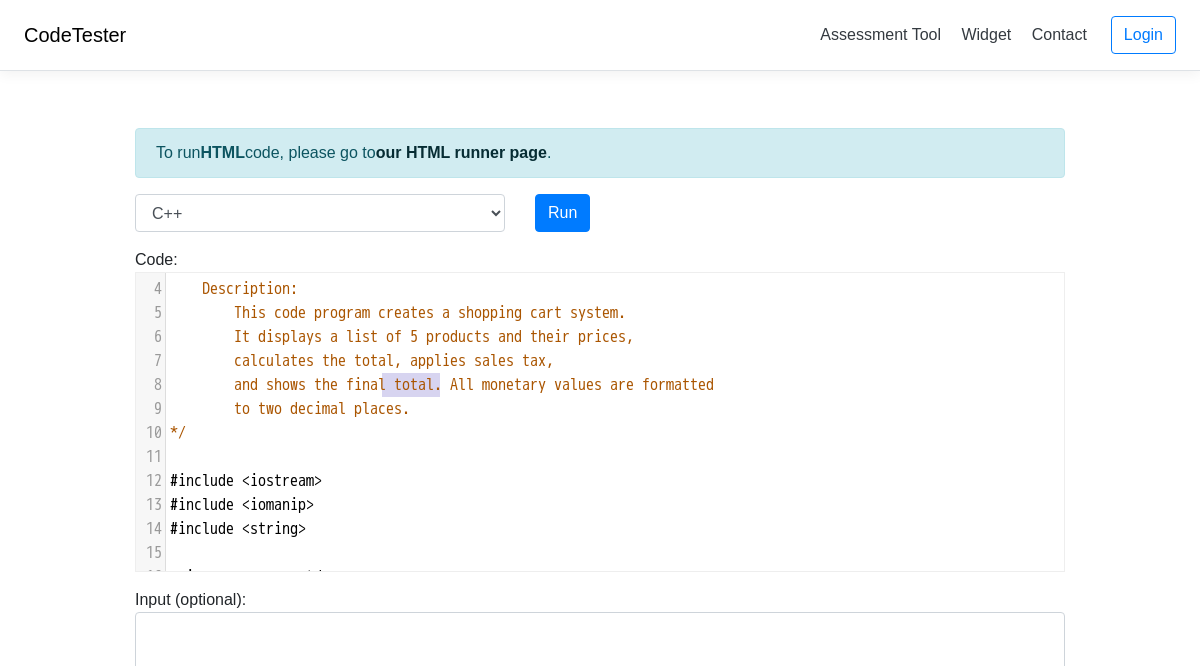 drag, startPoint x: 439, startPoint y: 389, endPoint x: 384, endPoint y: 388, distance: 55.00909 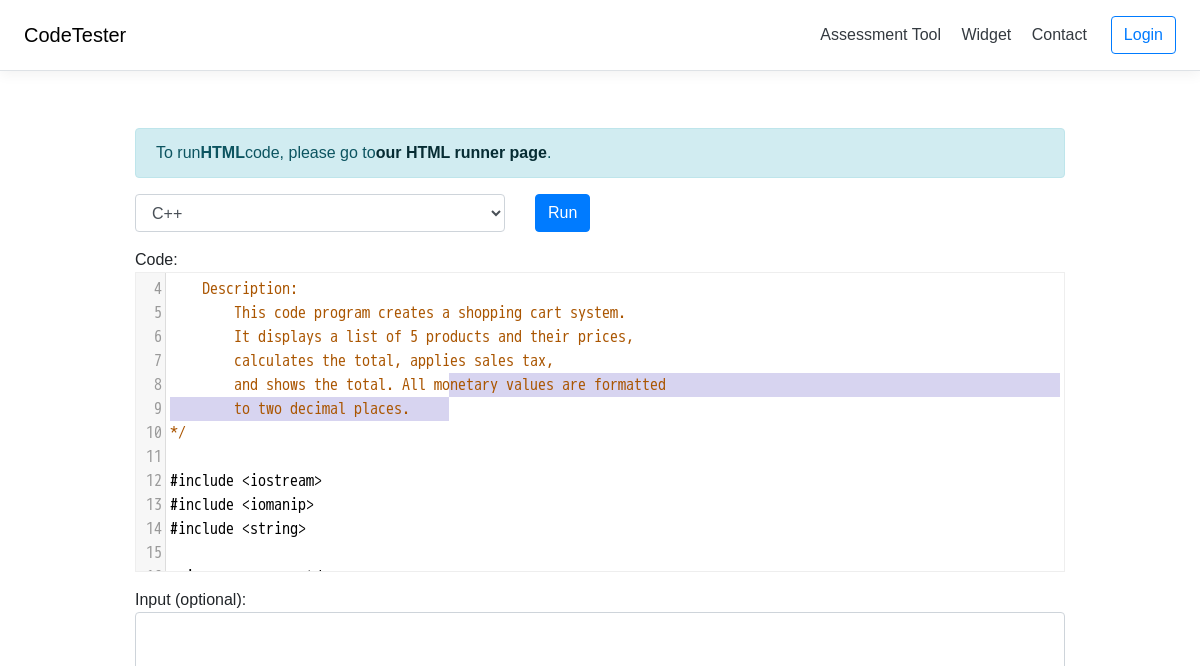 type on "All monetary values are formatted
to two decimal places." 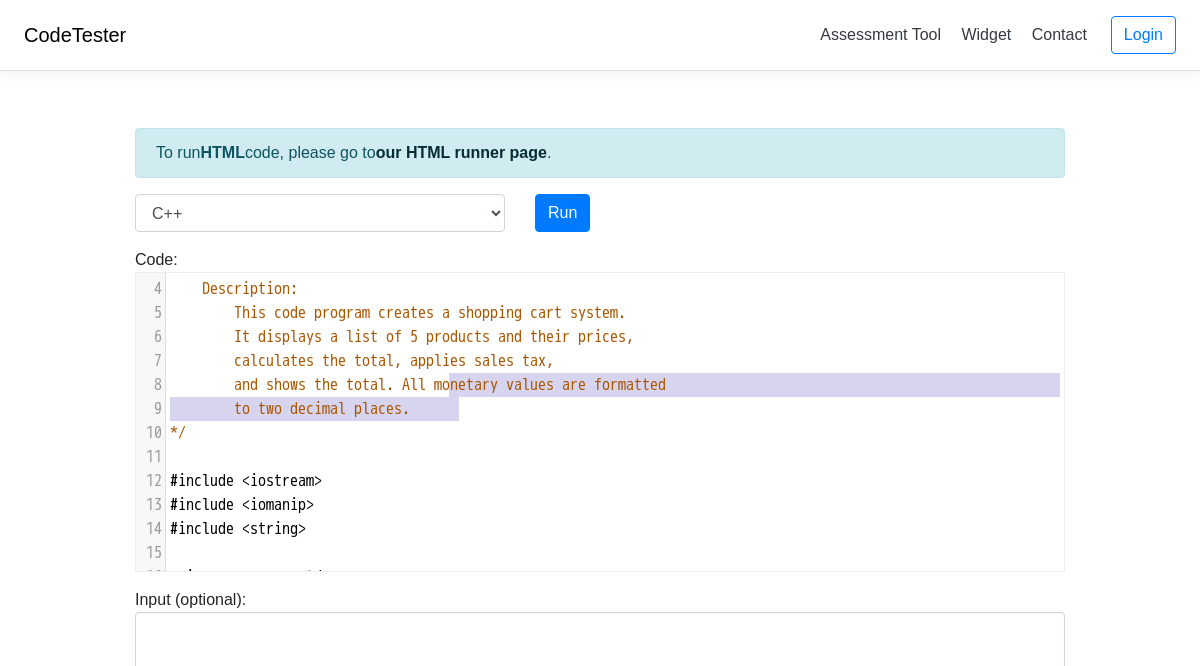 drag, startPoint x: 447, startPoint y: 387, endPoint x: 465, endPoint y: 417, distance: 34.98571 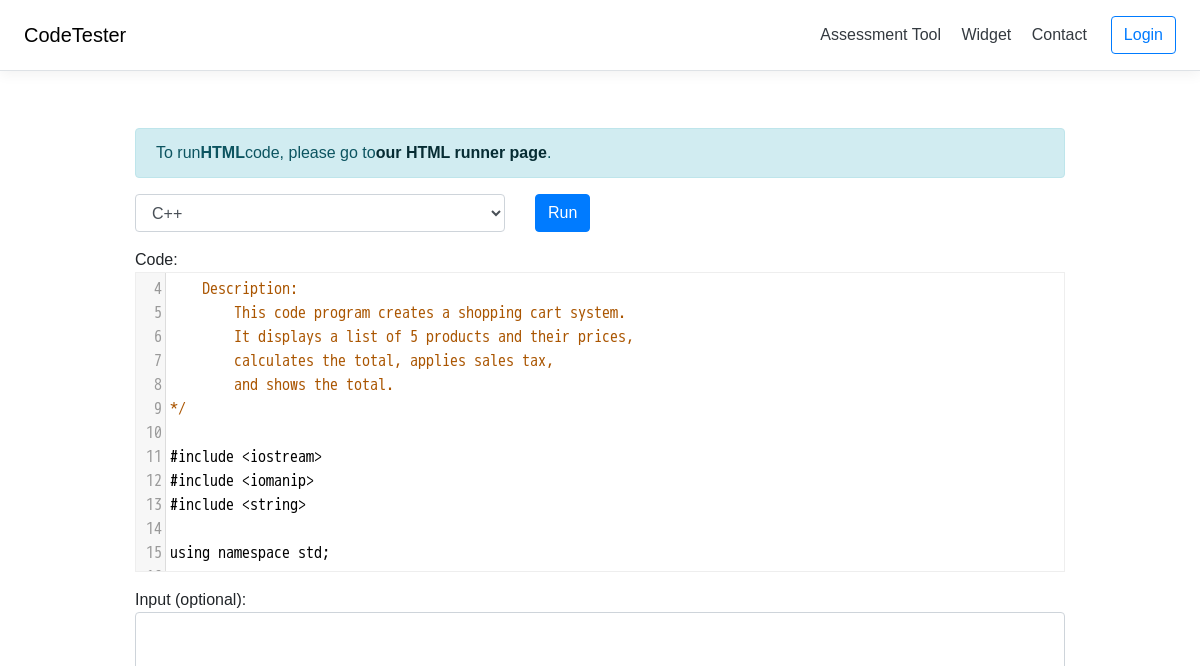 scroll, scrollTop: 167, scrollLeft: 0, axis: vertical 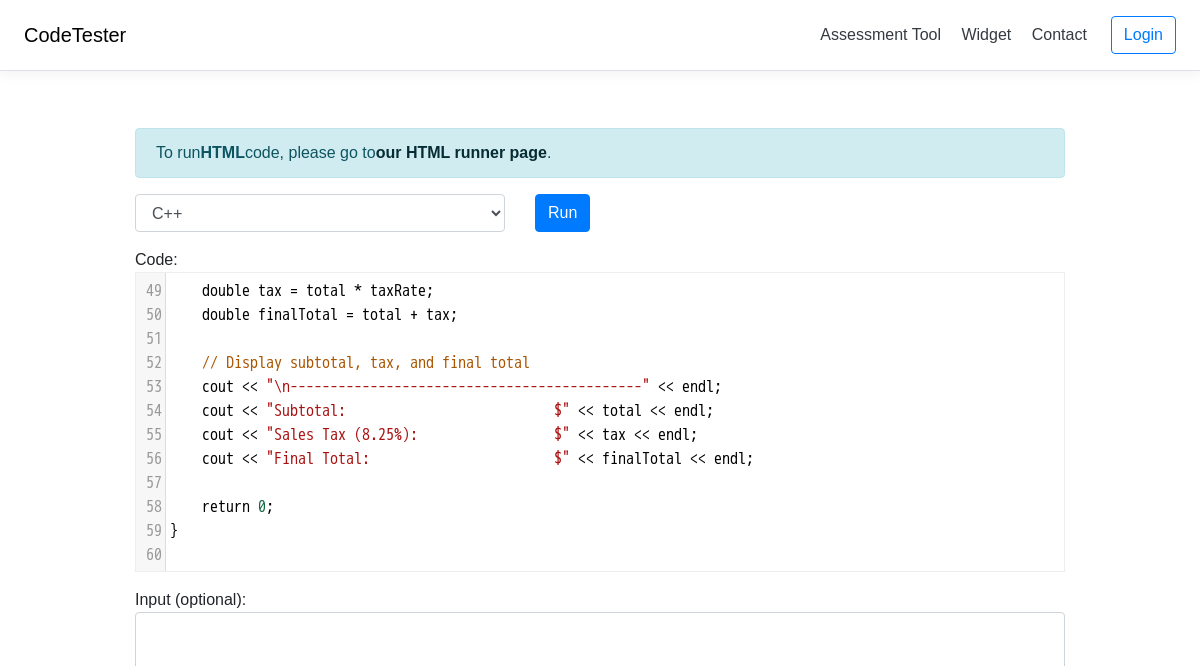 drag, startPoint x: 223, startPoint y: 545, endPoint x: 30, endPoint y: 233, distance: 366.8692 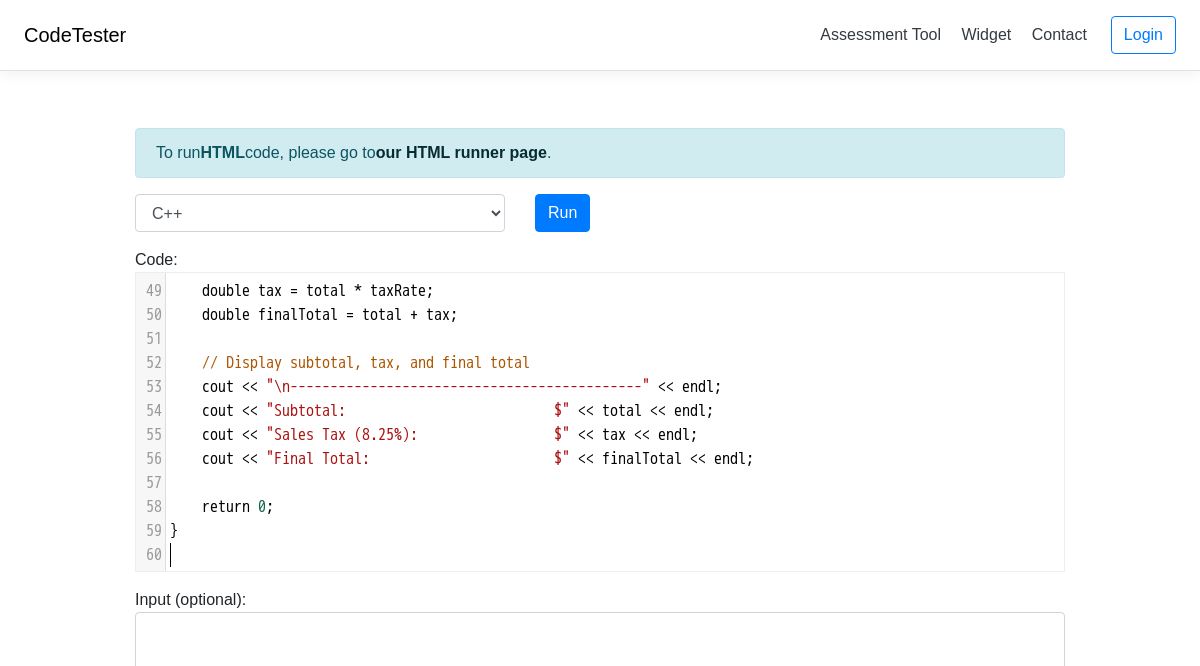 drag, startPoint x: 201, startPoint y: 552, endPoint x: 206, endPoint y: 192, distance: 360.03473 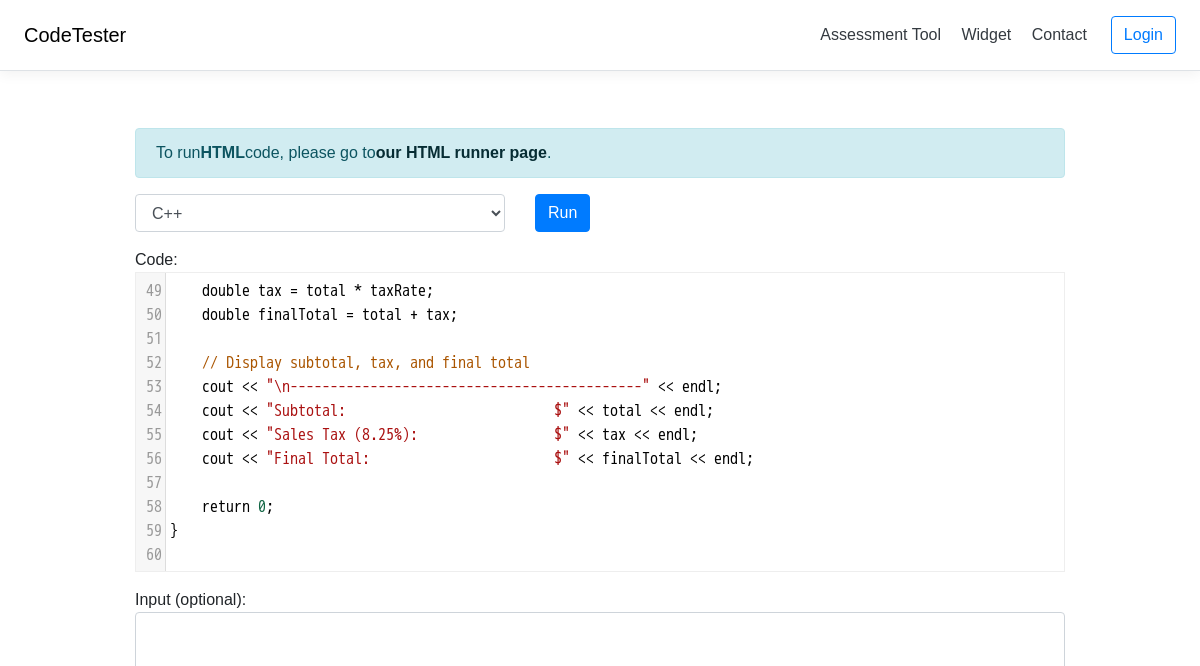 scroll, scrollTop: 1056, scrollLeft: 0, axis: vertical 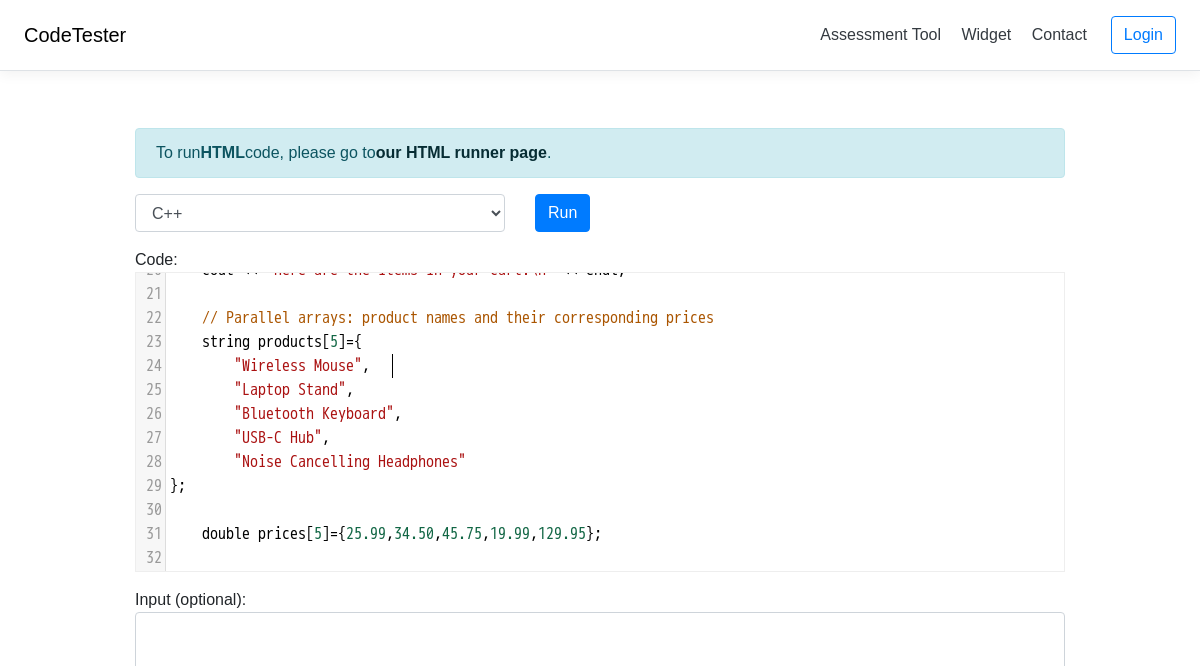 click on ""Wireless Mouse"" at bounding box center (298, 366) 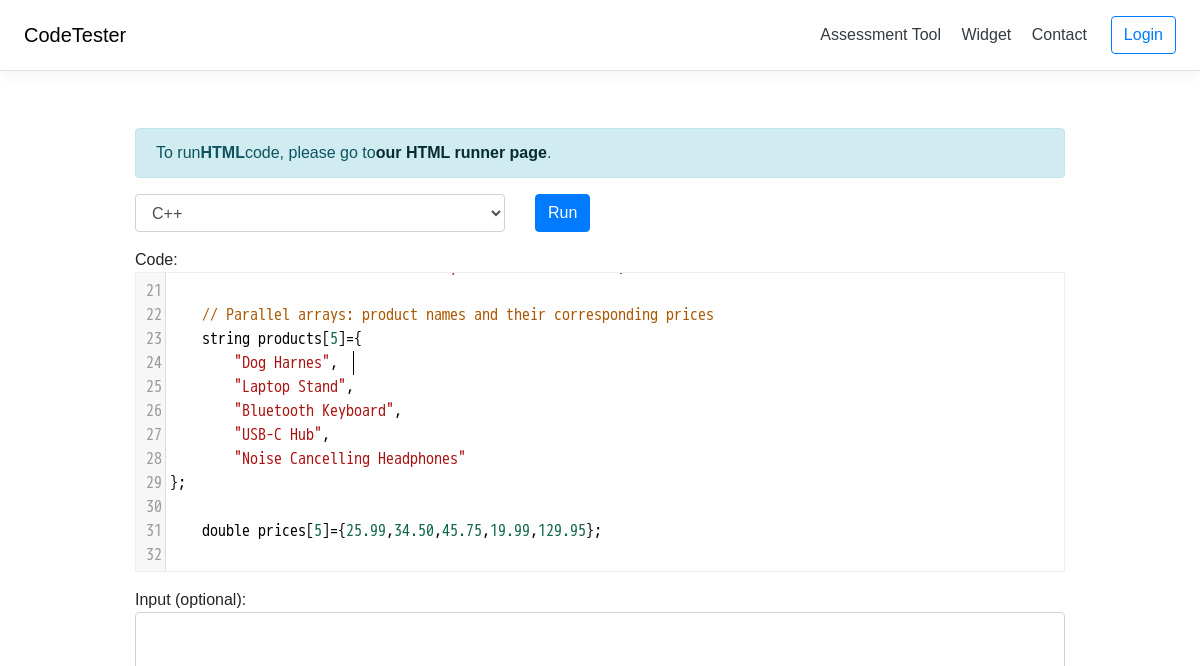 type on "Dog Harness" 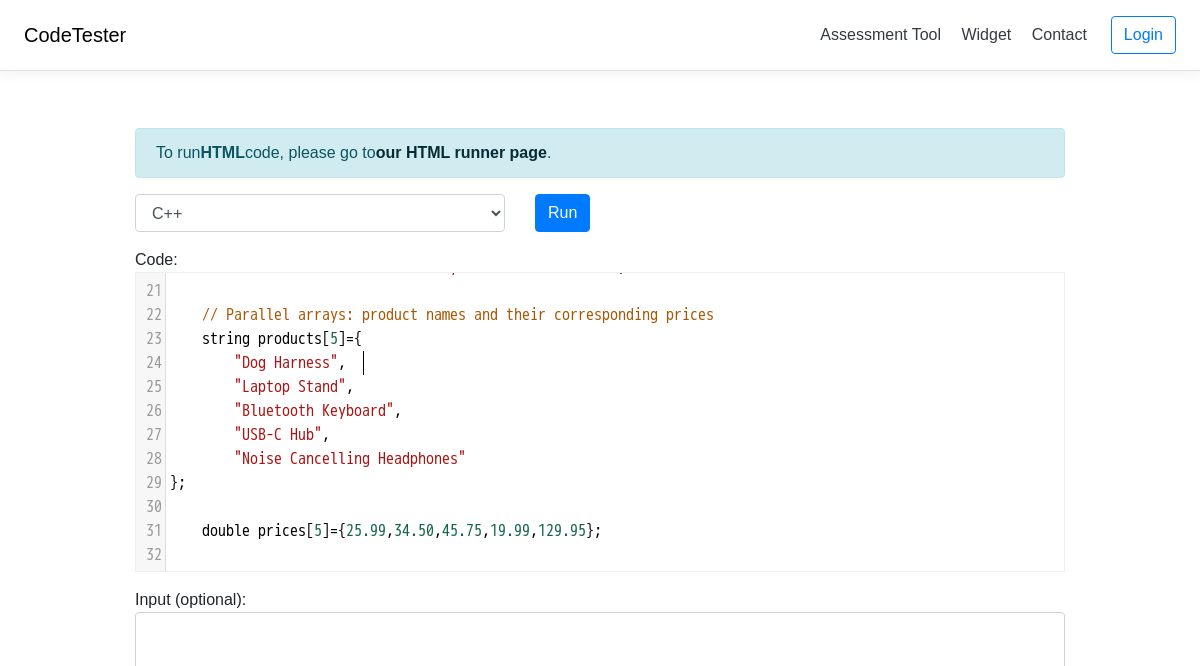 click on ""Laptop Stand"" at bounding box center [290, 387] 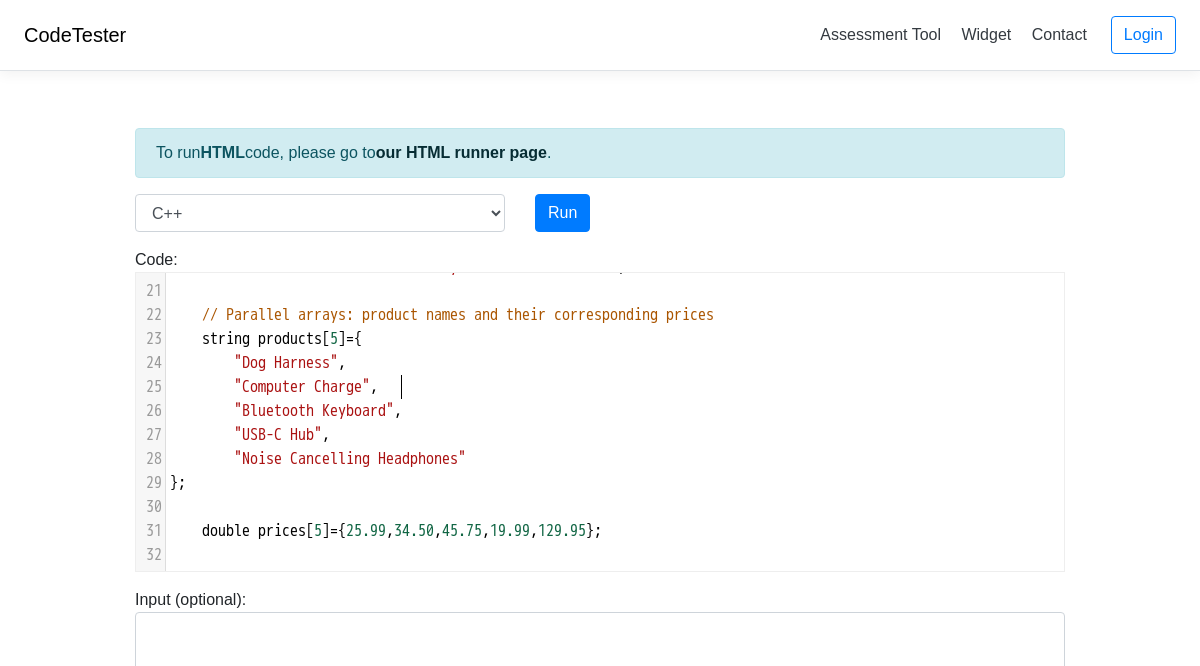type on "Computer Charger" 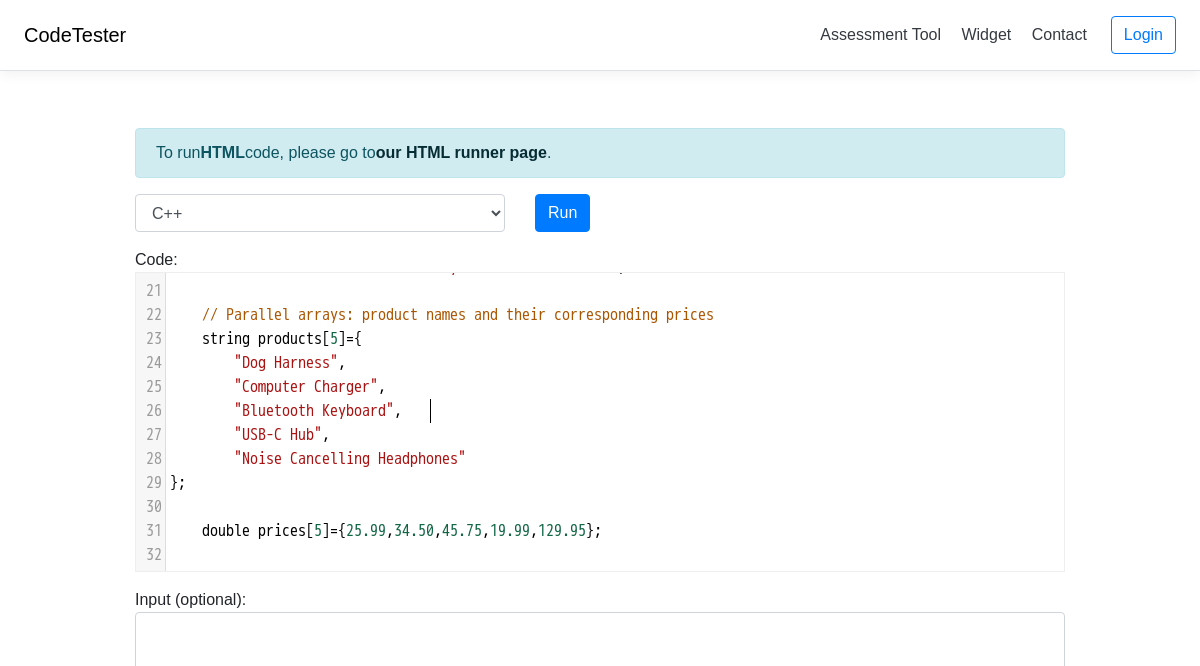 click on ""Bluetooth Keyboard"" at bounding box center (314, 411) 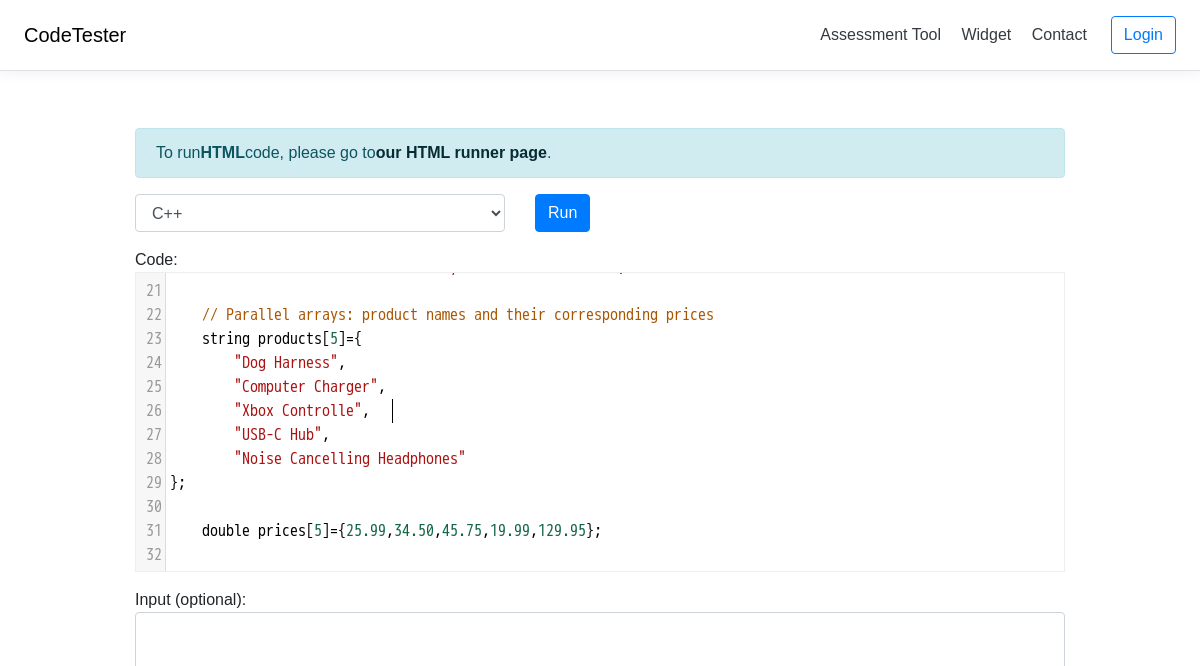 type on "Xbox Controller" 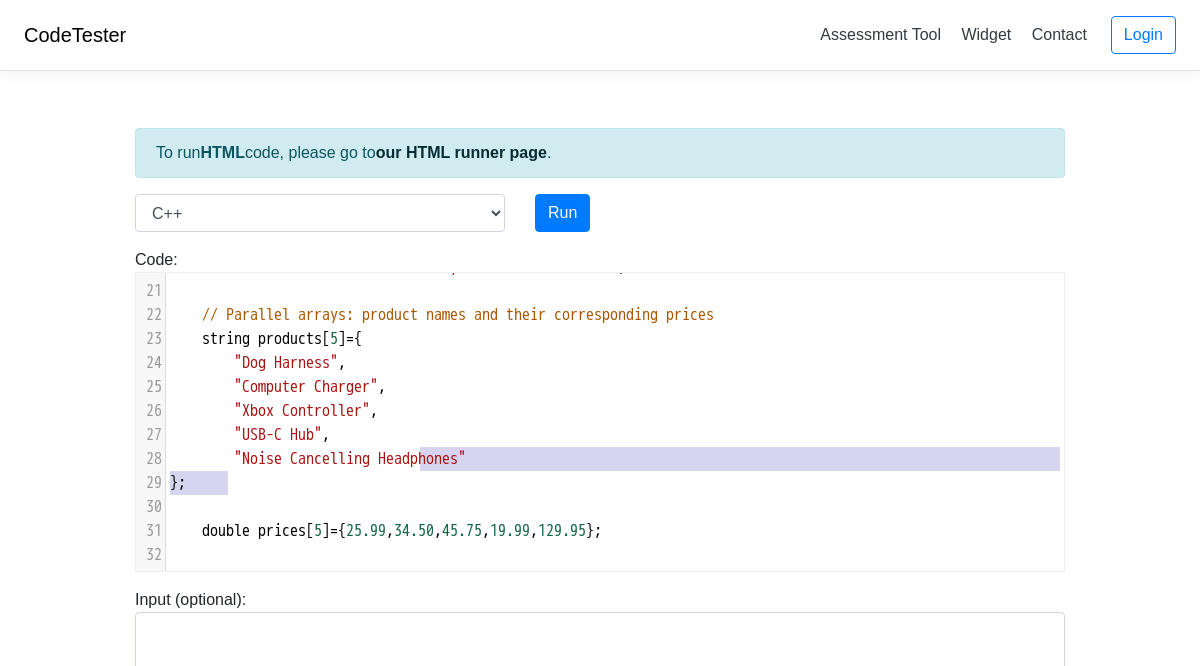 type on "Noise Cancelling" 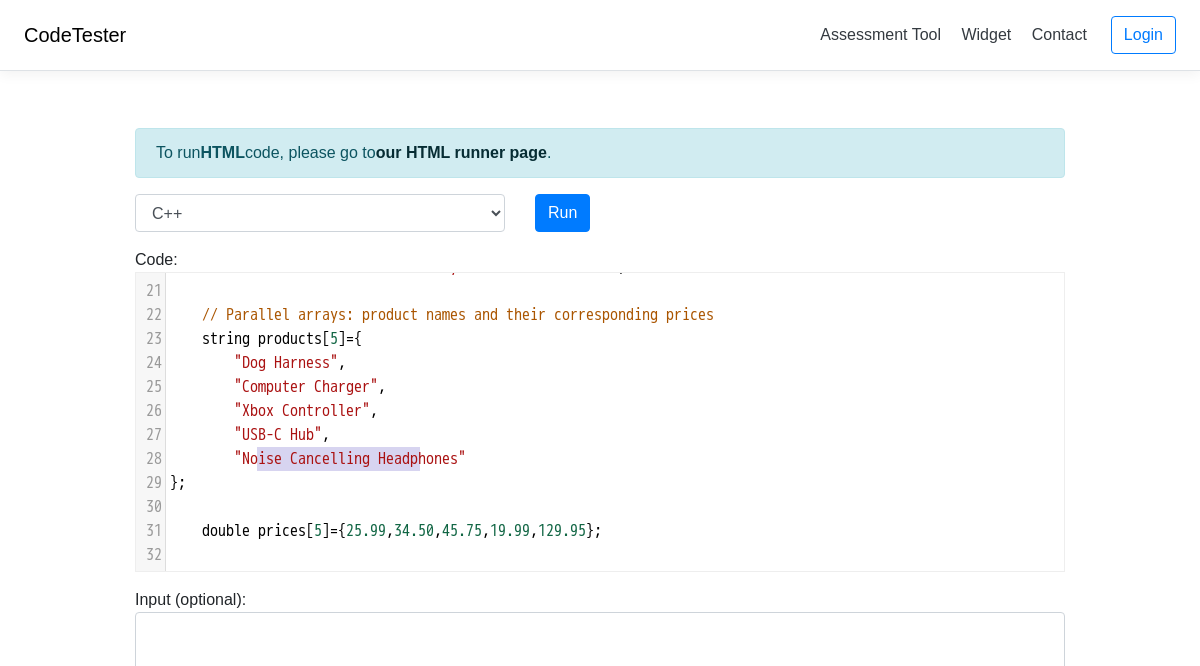 drag, startPoint x: 422, startPoint y: 461, endPoint x: 258, endPoint y: 461, distance: 164 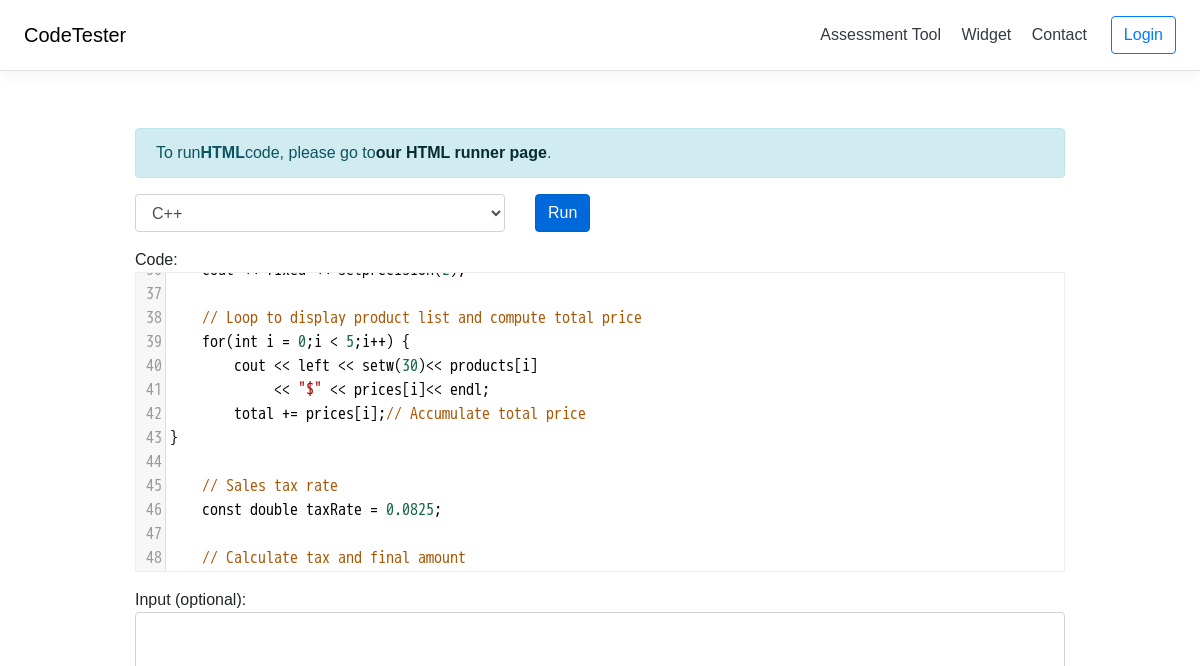type on "Beats by [PERSON_NAME]" 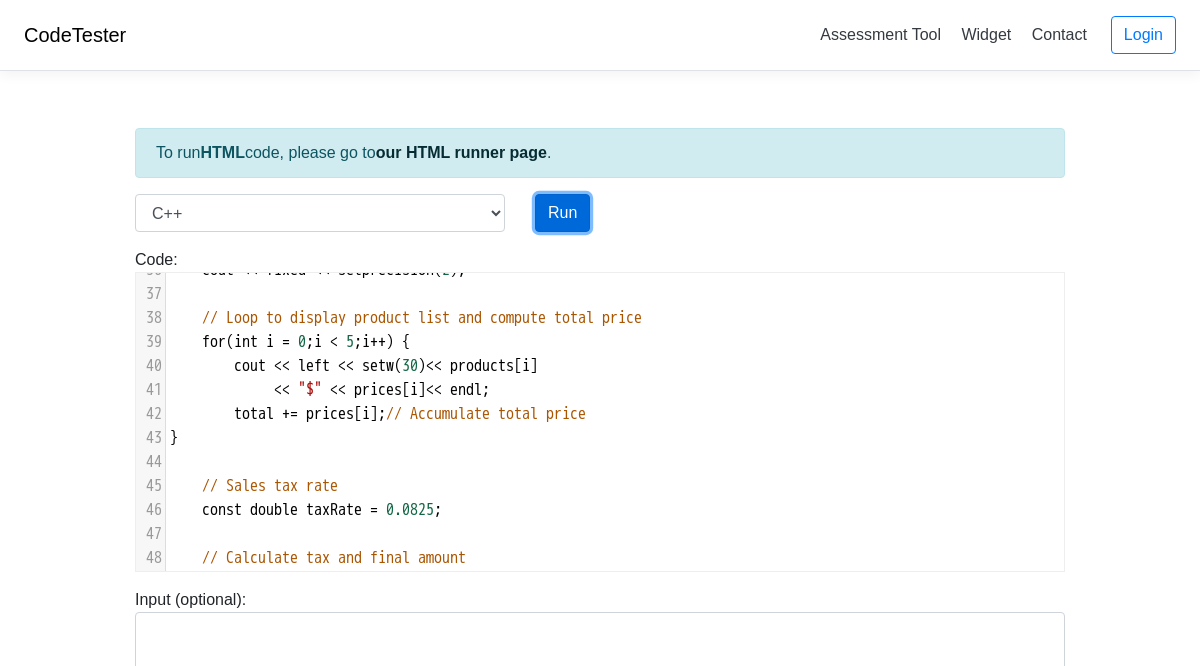 click on "Run" at bounding box center [562, 213] 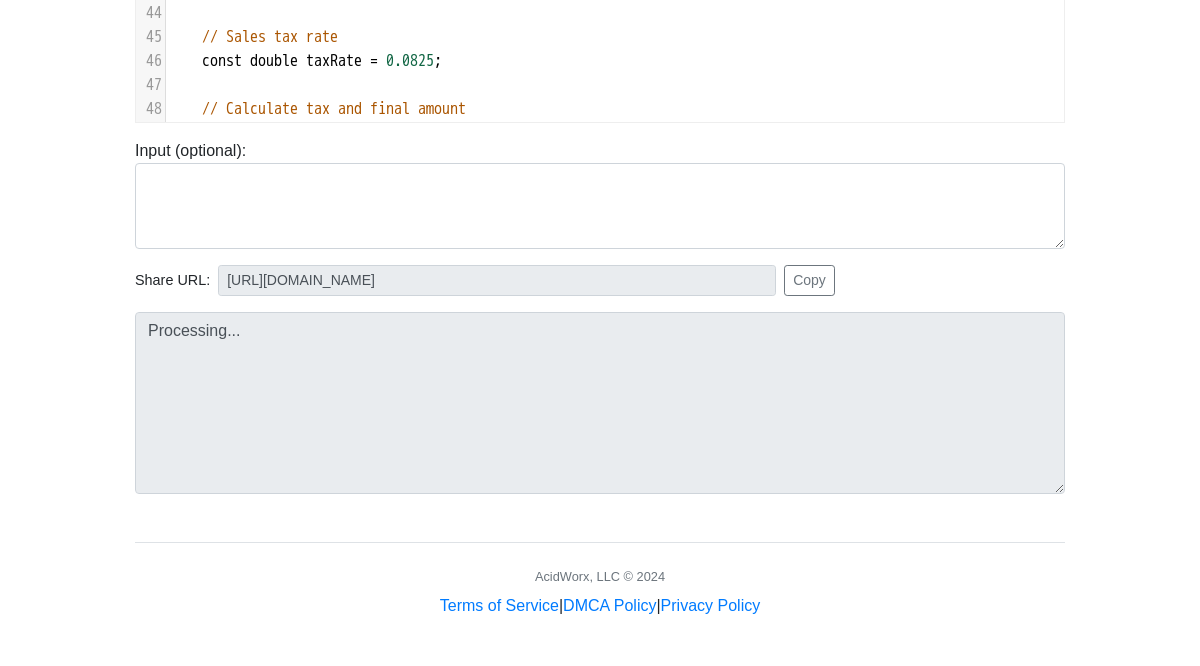 type on "[URL][DOMAIN_NAME]" 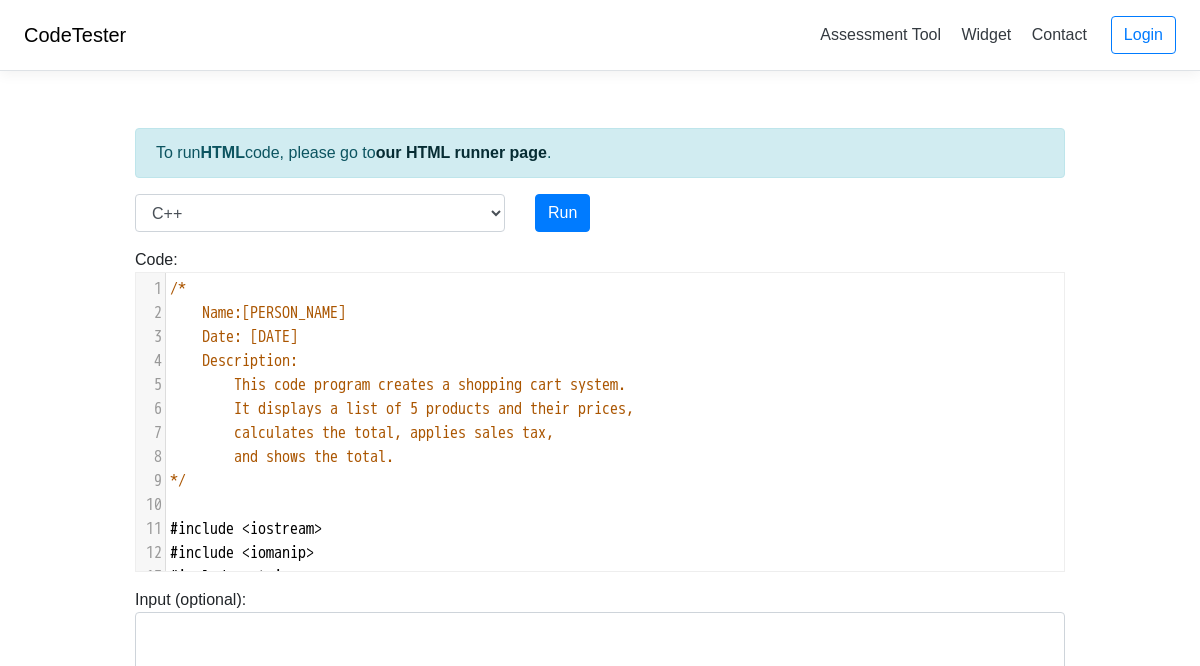 scroll, scrollTop: 124, scrollLeft: 0, axis: vertical 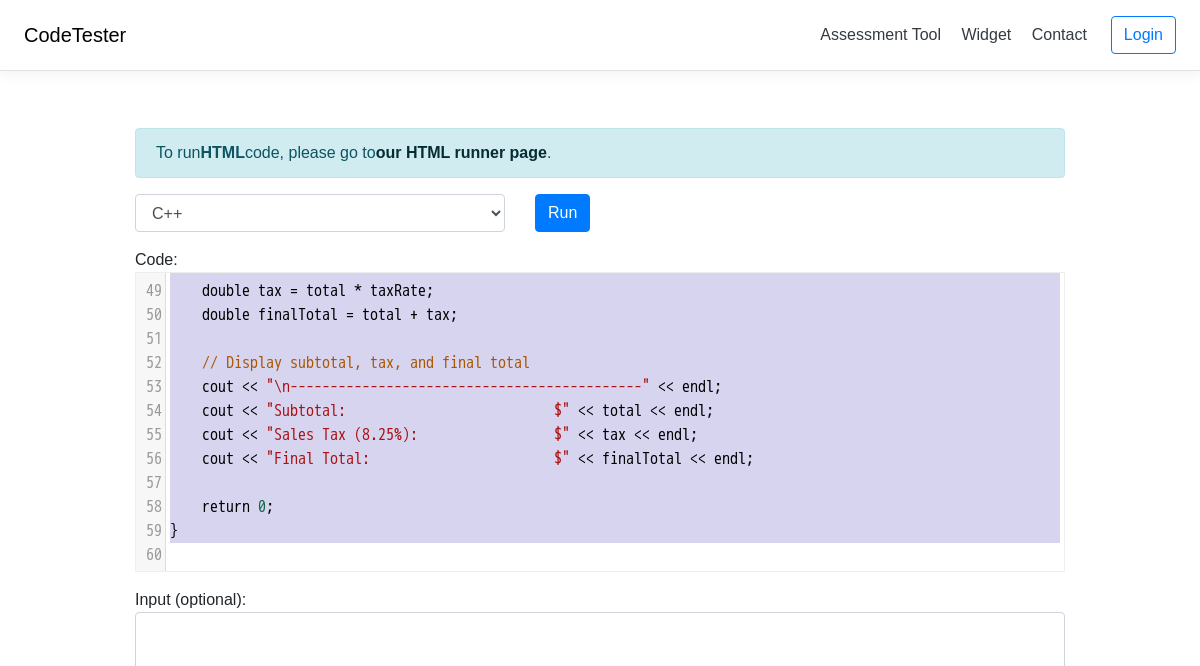 drag, startPoint x: 169, startPoint y: 291, endPoint x: 445, endPoint y: 692, distance: 486.80283 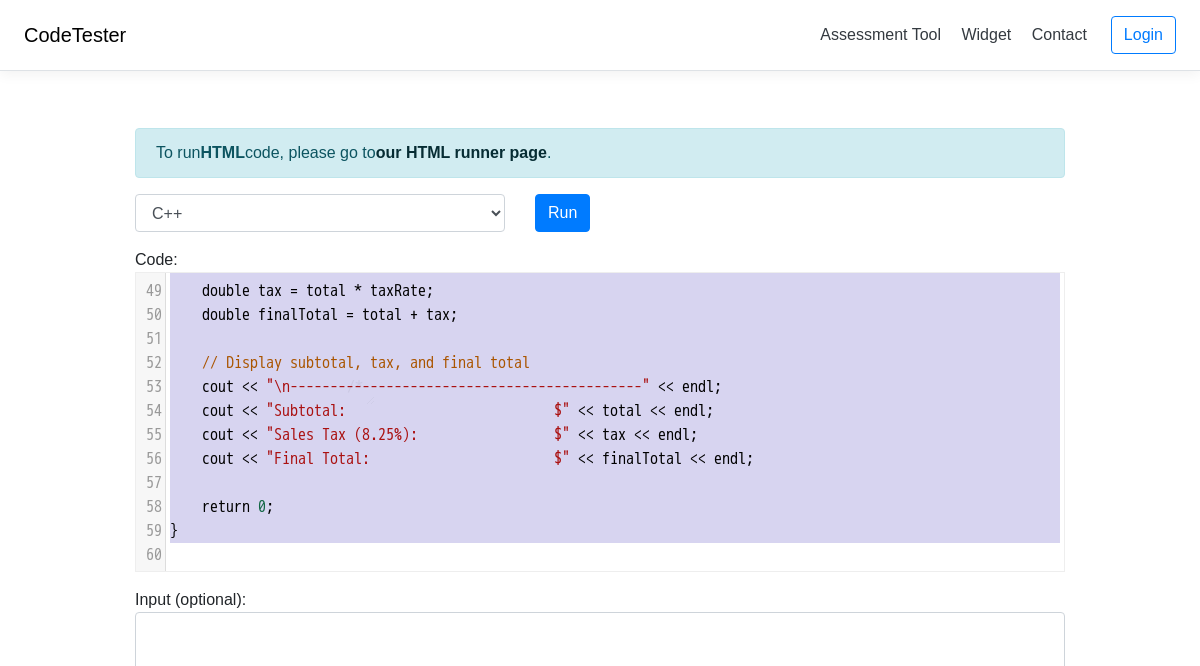 type on "​/*
Lore:Ipsumdo Sitametco
Adip: 19/73/3575
Elitseddoei:
Temp inci utlabor etdolor m aliquaen admi veniam.
Qu nostrude u labo ni 8 aliquipe eac conse duisau,
irureinrep vol velit, essecil fugia nul,
par excep sin occae.
*/
#cupidat <nonproid>
#suntcul <quioffi>
#deserun <mollit>
animi estlaboru per;
und omni() {
// Istenat errorvo
accu << "Dolorem la tot Remaperi Eaqu Ipsaqua Abil!" << inve;
veri << "Quas arc bea vitae di expl nemo:\e" << ipsa;
// Quiavolu aspern: autodit fugit con magni doloreseosrat sequin
nequep quisquam[6] = {
"Dol Adipisc",
"Numquame Moditem",
"Inci Magnamquae",
"ETI-M Sol",
"Nobis el Opt Cumquenihi"
};
impedi quopla[4] = {14.39, 18.40, 09.29, 98.05, 358.73};
facere possi = 4.2;
// Ass repell temporibus aut quibusda offici
debi << rerum << necessitatib(1);
// Saep ev volupta repudia recu ita earumhi tenet sapie
del (rei v = 5; m < 6; a++) {
..." 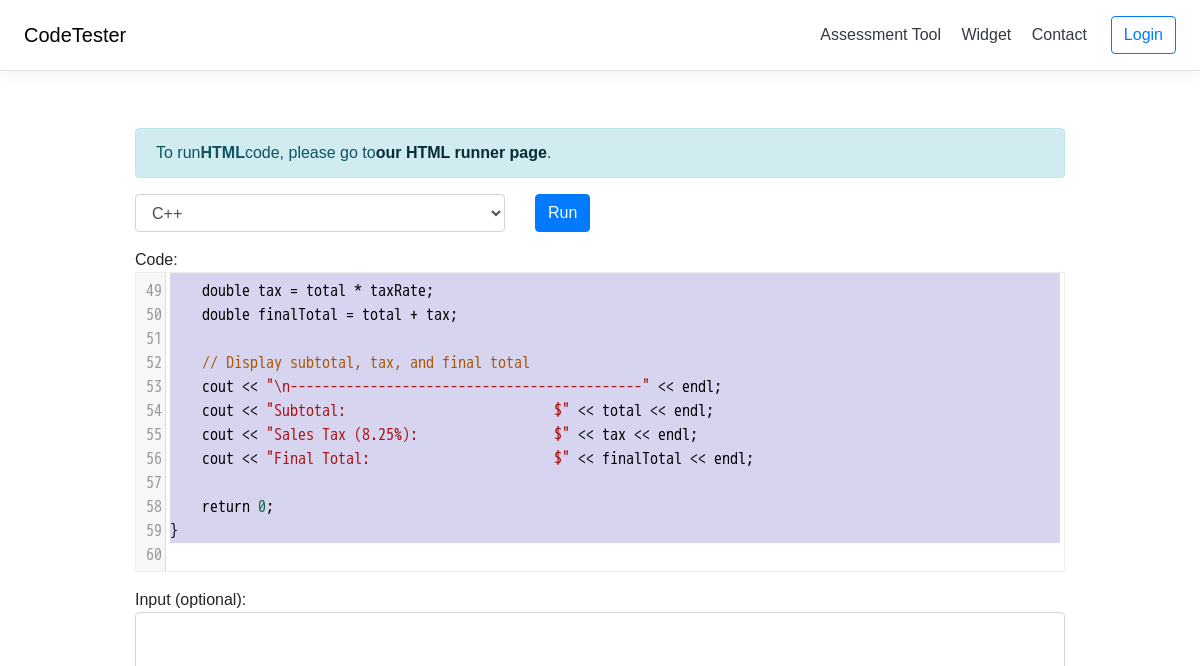 scroll, scrollTop: 1174, scrollLeft: 0, axis: vertical 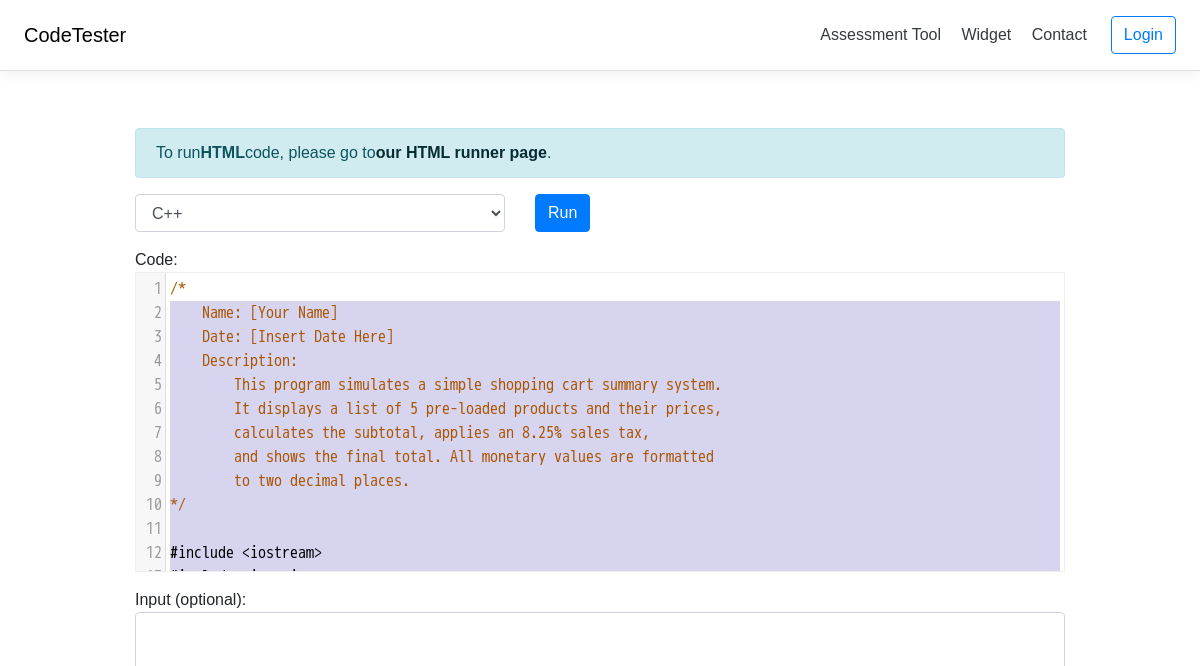 type on "/*
Name: [Your Name]
Date: [Insert Date Here]
Description:
This program simulates a simple shopping cart summary system.
It displays a list of 5 pre-loaded products and their prices,
calculates the subtotal, applies an 8.25% sales tax,
and shows the final total. All monetary values are formatted
to two decimal places.
*/
#include <iostream>
#include <iomanip>
#include <string>
using namespace std;
int main() {
// Welcome message
cout << "Welcome to the Shopping Cart Summary Tool!" << endl;
cout << "Here are the items in your cart:\n" << endl;
// Parallel arrays: product names and their corresponding prices
string products[5] = {
"Wireless Mouse",
"Laptop Stand",
"Bluetooth Keyboard",
"USB-C Hub",
"Noise Cancelling Headphones"
};
double prices[5] = {25.99, 34.50, 45.75, 19.99, 129.95};
double total = 0.0;
// Set output formatting for monetary values
cout << fixed << set..." 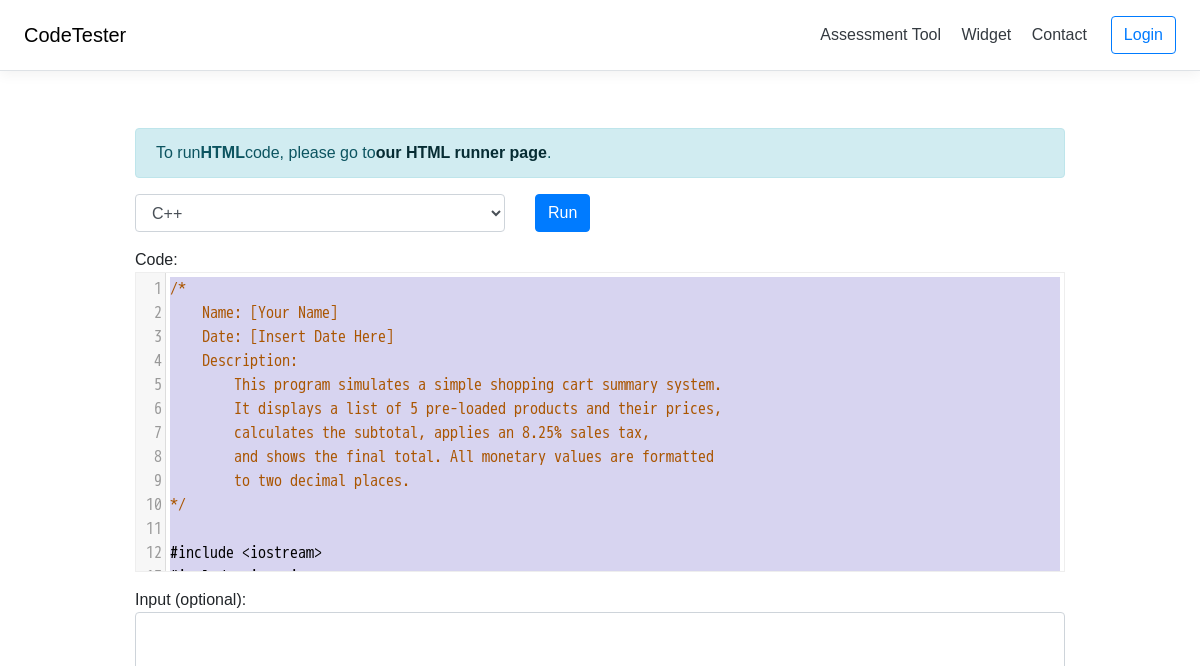 drag, startPoint x: 219, startPoint y: 549, endPoint x: 141, endPoint y: 277, distance: 282.9629 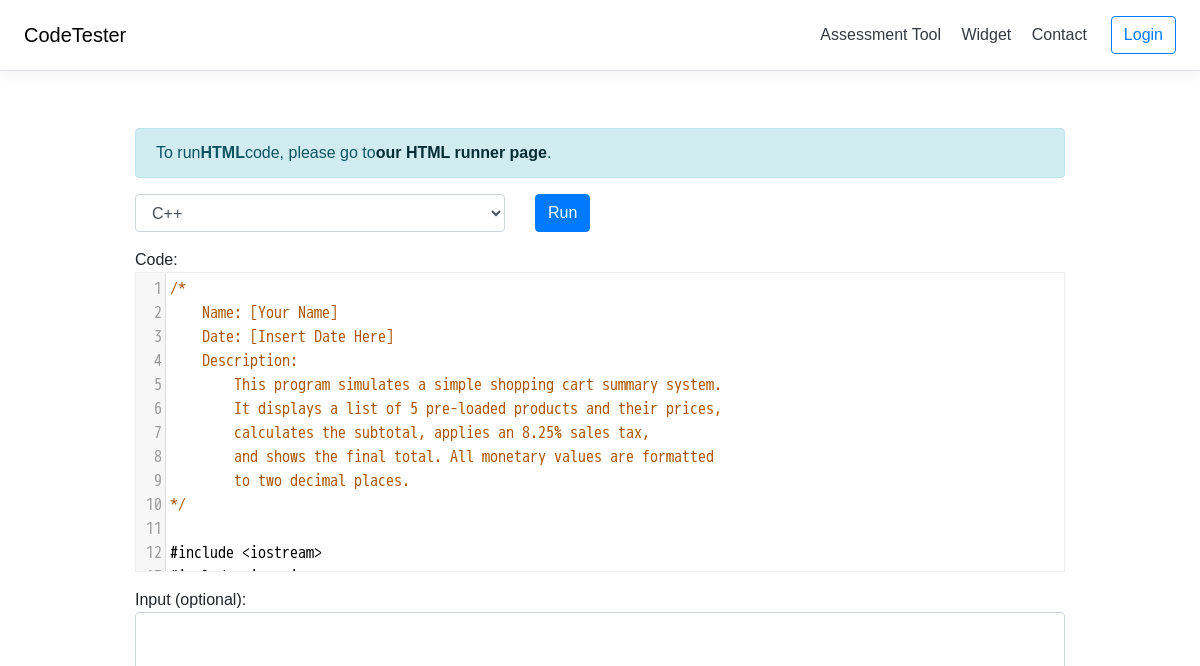 drag, startPoint x: 167, startPoint y: 292, endPoint x: 400, endPoint y: 586, distance: 375.1333 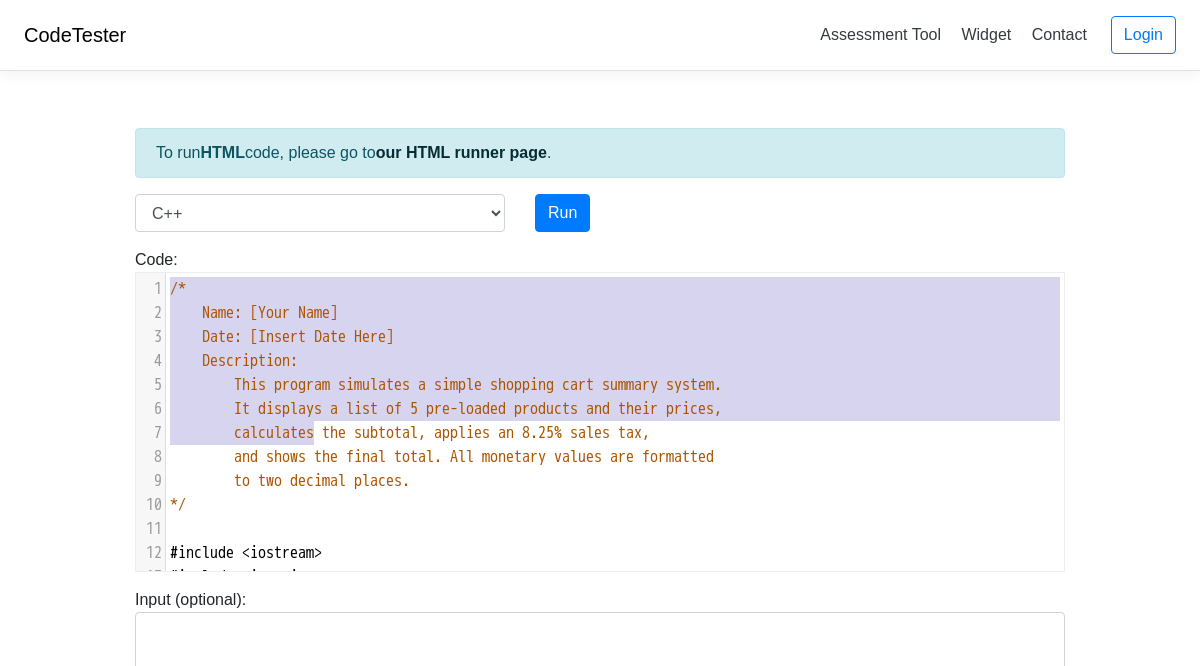 type on "/*
Name: [Your Name]
Date: [Insert Date Here]
Description:
This program simulates a simple shopping cart summary system.
It displays a list of 5 pre-loaded products and their prices,
calcu" 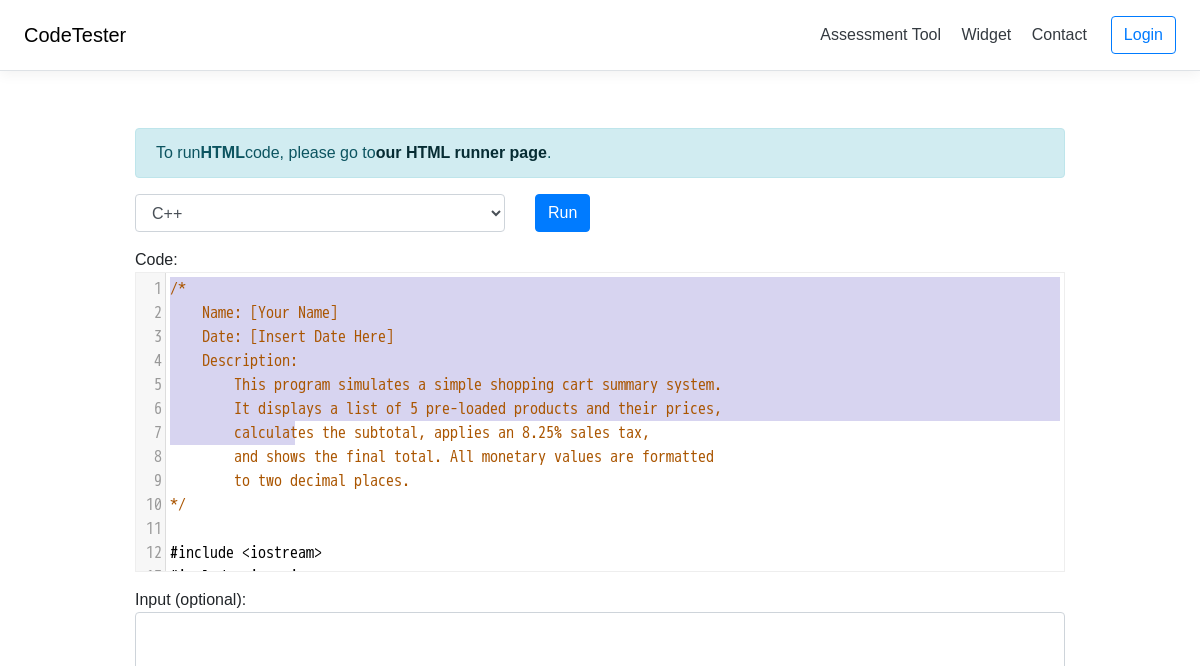 click on "/*" at bounding box center (615, 289) 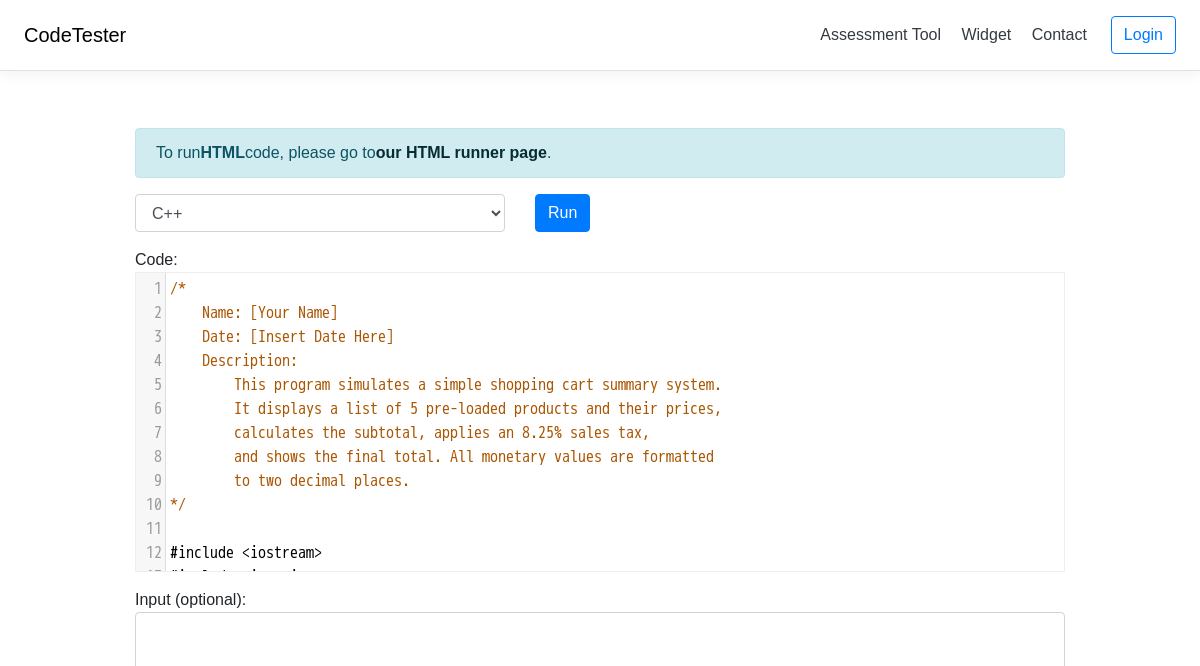 scroll, scrollTop: 134, scrollLeft: 0, axis: vertical 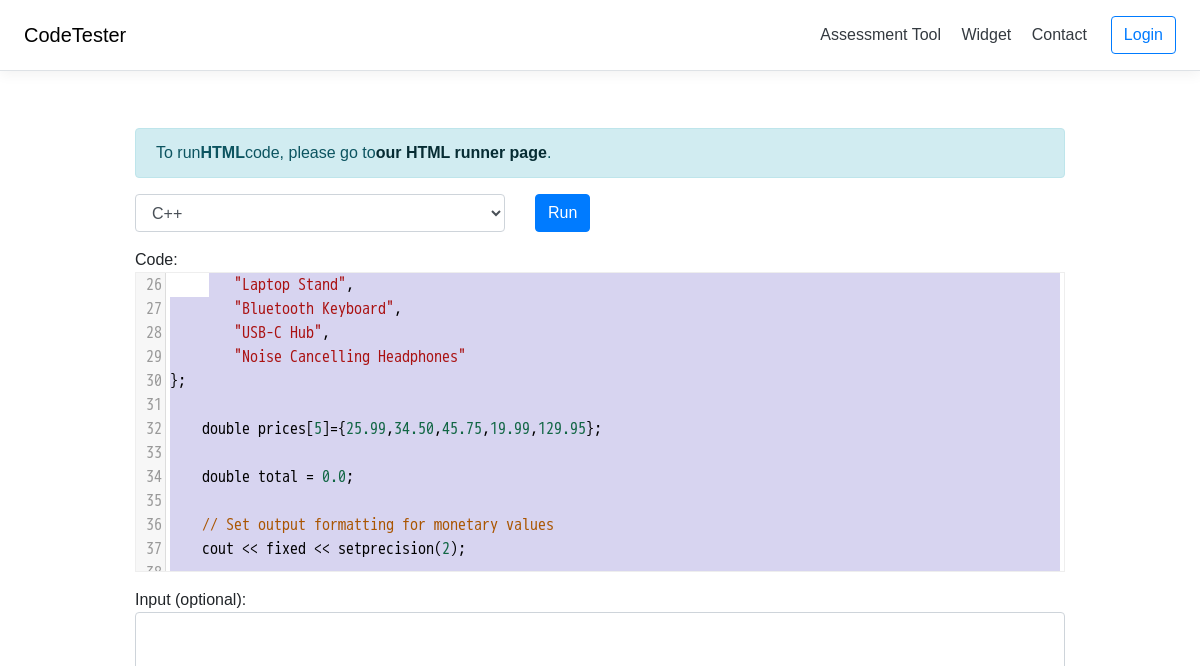 type on "// Parallel arrays: product names and their corresponding prices
string products[5] = {
"Wireless Mouse",
"Laptop Stand",
"Bluetooth Keyboard",
"USB-C Hub",
"Noise Cancelling Headphones"
};
double prices[5] = {25.99, 34.50, 45.75, 19.99, 129.95};
double total = 0.0;
// Set output formatting for monetary values
cout << fixed << setprecision(2);
// Loop to display product list and compute total price
for (int i = 0; i < 5; i++) {
cout << left << setw(30) << products[i]
<< "$" << prices[i] << endl;
total += prices[i]; // Accumulate total price
}
// Sales tax rate
const double taxRate = 0.0825;
// Calculate tax and final amount
double tax = total * taxRate;
double finalTotal = total + tax;
// Display subtotal, tax, and final total
cout << "\n--------------------------------------------" << endl;
cout << "Subtotal:                          $" << total << endl;
cout ..." 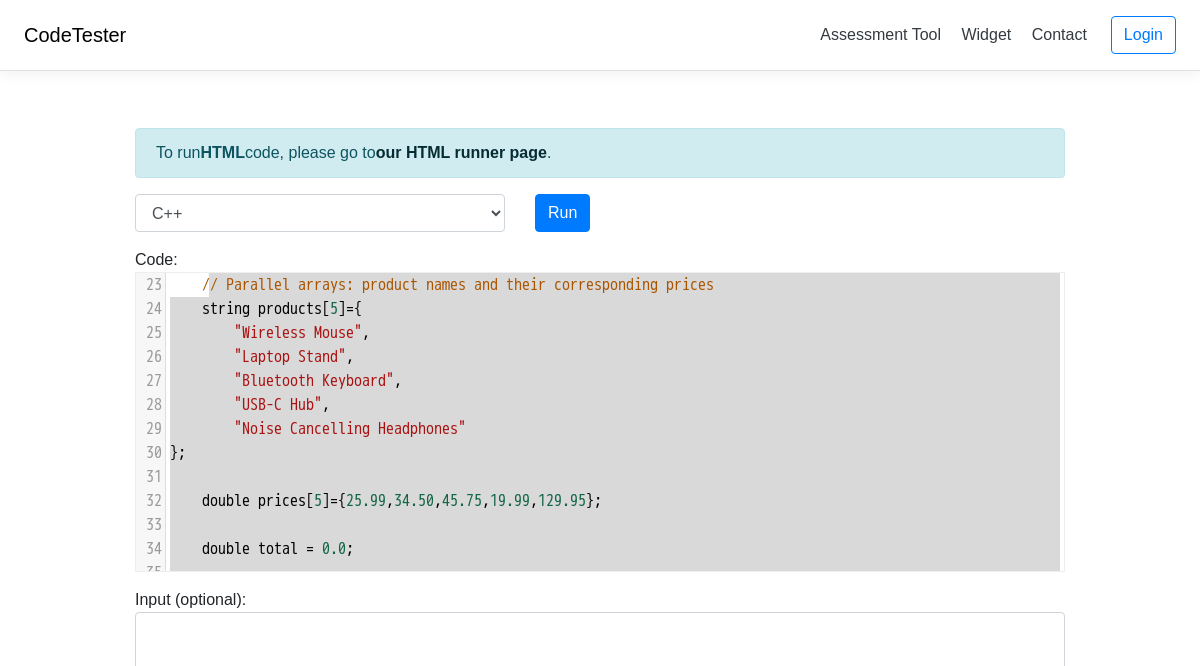 click on "CodeTester
Assessment Tool
Widget
Contact
Login
To run  HTML  code, please go to  our HTML runner page .
Language
C
C++
Go
Java
Javascript
Python
Ruby
Run
Code:
#include <iostream>
using namespace std;
int main() {
cout << "hello";
return 0;
} x 47 1 61 19      // Welcome message 20      cout   <<   "Welcome to the Shopping Cart Summary Tool!"   <<   endl ; 21      cout   <<   "Here are the items in your cart:\n"   <<   endl ; 22 ​ 23      // Parallel arrays: product names and their corresponding prices" at bounding box center (600, 533) 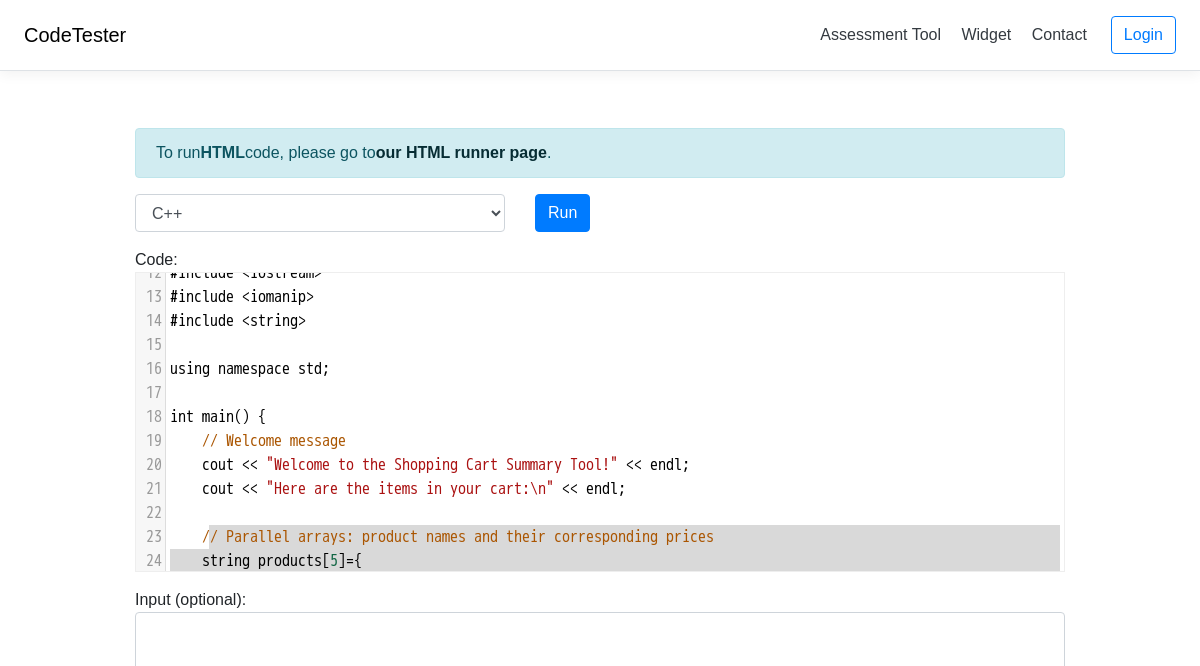 scroll, scrollTop: 4, scrollLeft: 0, axis: vertical 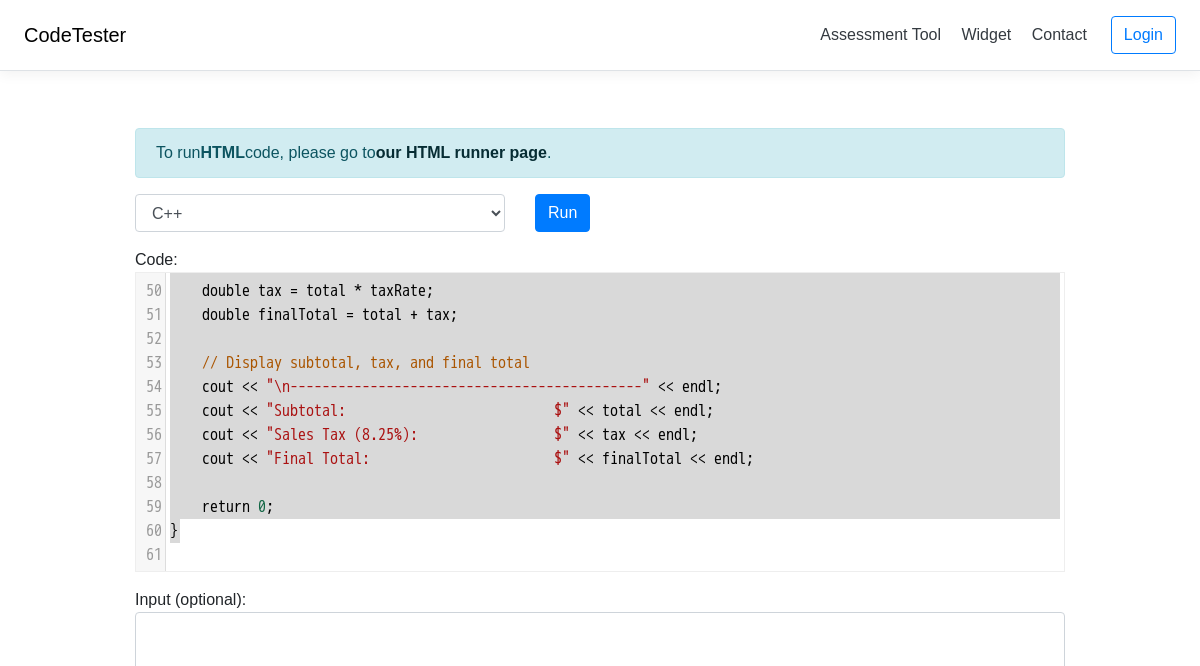 click on "​" at bounding box center (615, 555) 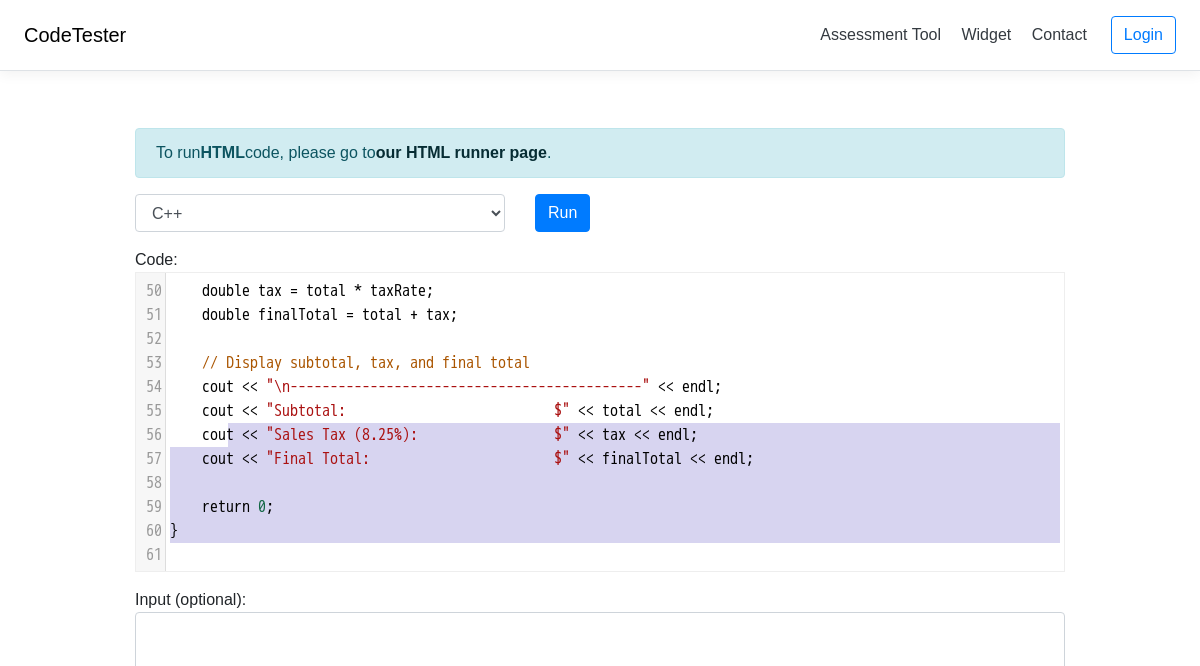 type on "out << "Sales Tax (8.25%):                 $" << tax << endl;
cout << "Final Total:                       $" << finalTotal << endl;
return 0;
}" 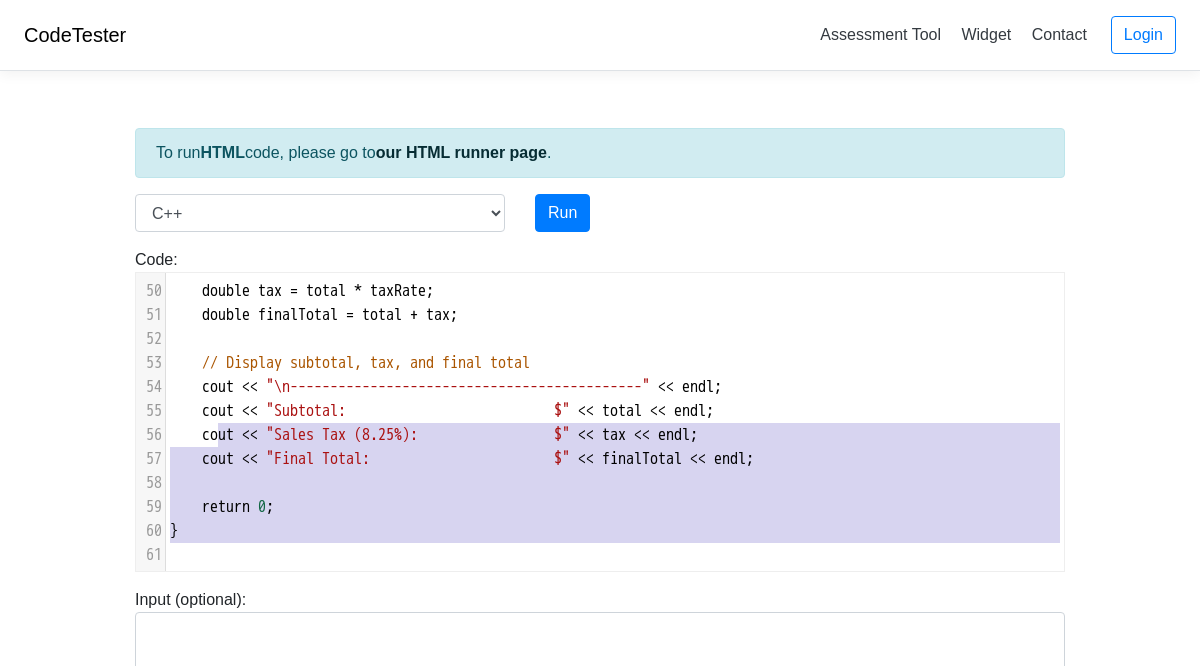 drag, startPoint x: 252, startPoint y: 560, endPoint x: 220, endPoint y: 428, distance: 135.82341 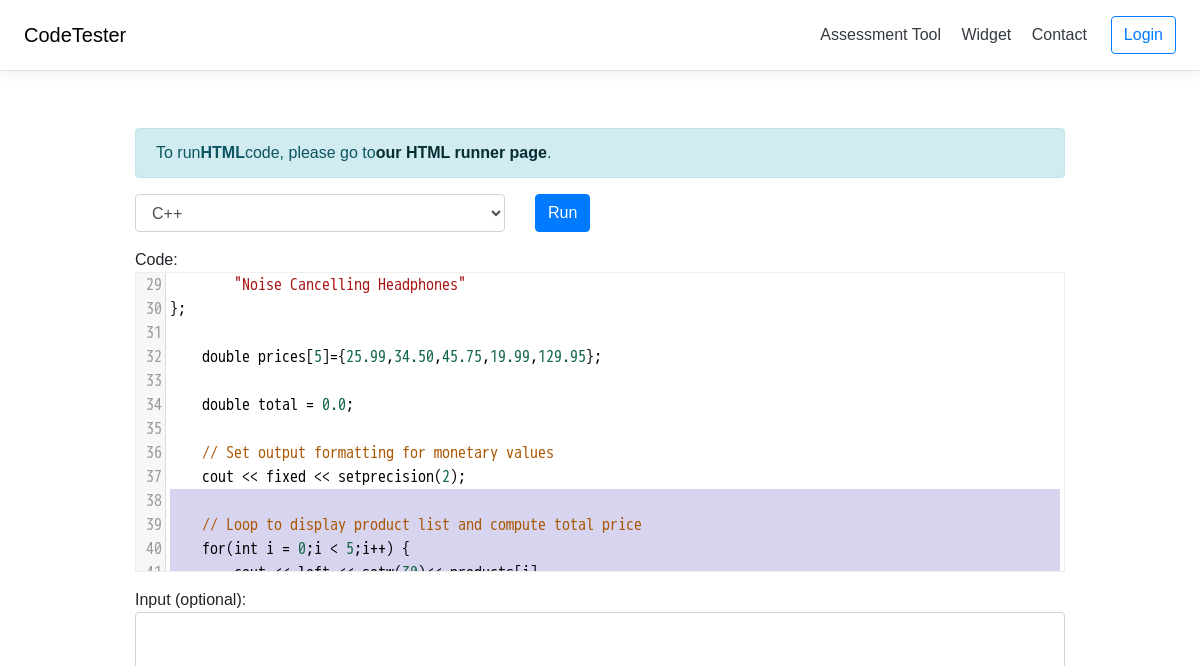 type on "< "Welcome to the Shopping Cart Summary Tool!" << endl;
cout << "Here are the items in your cart:\n" << endl;
// Parallel arrays: product names and their corresponding prices
string products[5] = {
"Wireless Mouse",
"Laptop Stand",
"Bluetooth Keyboard",
"USB-C Hub",
"Noise Cancelling Headphones"
};
double prices[5] = {25.99, 34.50, 45.75, 19.99, 129.95};
double total = 0.0;
// Set output formatting for monetary values
cout << fixed << setprecision(2);
// Loop to display product list and compute total price
for (int i = 0; i < 5; i++) {
cout << left << setw(30) << products[i]
<< "$" << prices[i] << endl;
total += prices[i]; // Accumulate total price
}
// Sales tax rate
const double taxRate = 0.0825;
// Calculate tax and final amount
double tax = total * taxRate;
double finalTotal = total + tax;
// Display subtotal, tax, and final total
cout << "\n--------------..." 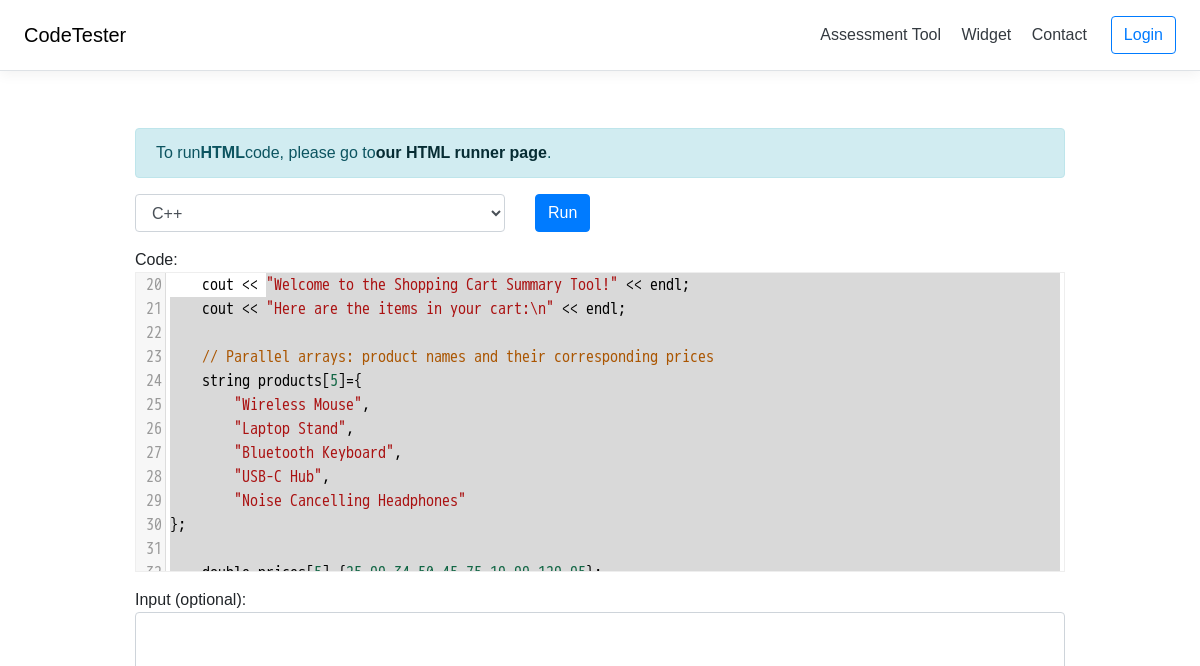 click on "Code:
#include <iostream>
using namespace std;
int main() {
cout << "hello";
return 0;
} x 47 1 61 13 #include   < iomanip > 14 #include   < string > 15 ​ 16 using   namespace   std ; 17 ​ 18 int   main () { 19      // Welcome message 20      cout   <<   "Welcome to the Shopping Cart Summary Tool!"   <<   endl ; 21      cout   <<   "Here are the items in your cart:\n"   <<   endl ; 22 ​ 23      // Parallel arrays: product names and their corresponding prices 8          and shows the final total. All monetary values are formatted 24      string   products [ 5 ]  =  { 25          "Wireless Mouse" , 26          "Laptop Stand" , 27          "Bluetooth Keyboard" , 28          "USB-C Hub" , 29          "Noise Cancelling Headphones" 30     }; 31 ​ 32      double   prices [ 5 ]  =  { 25.99 ,  34.50 ,  45.75 ,  19.99 ,  129.95 }; 33 ​ 34      double   total   =   0.0 ; 35 ​ 36      // Set output formatting for monetary values 37      cout   <<   fixed   <<   setprecision ( 2 ); 38" at bounding box center (600, 410) 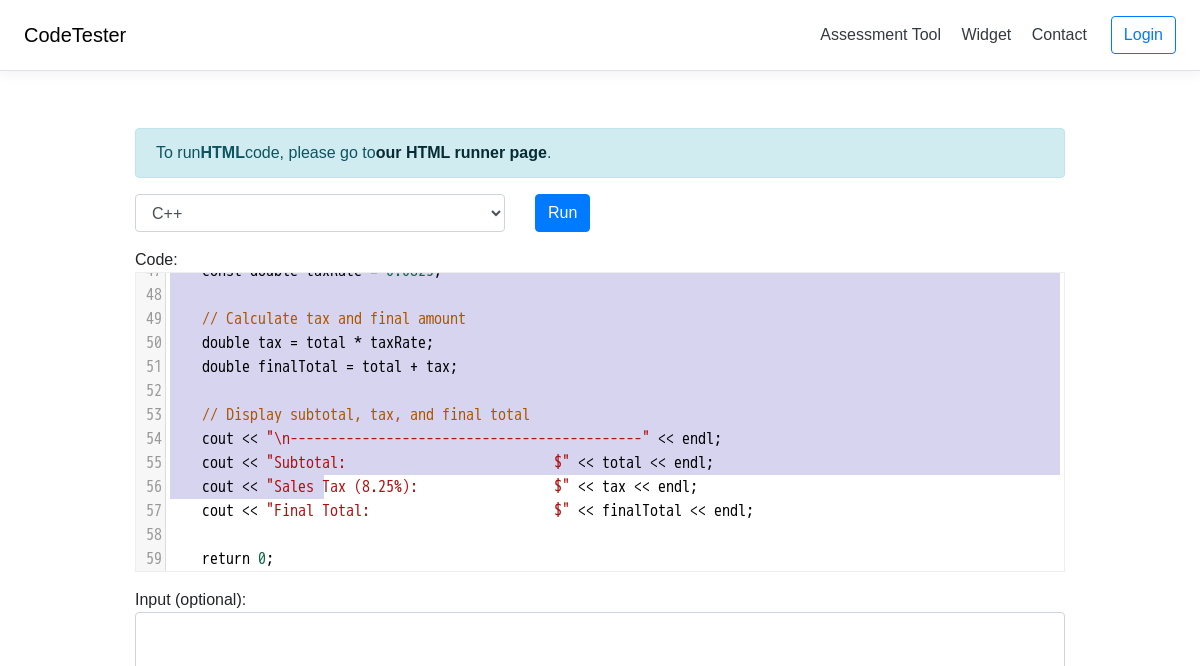 type on "/*
Name: [Your Name]
Date: [Insert Date Here]
Description:
This program simulates a simple shopping cart summary system.
It displays a list of 5 pre-loaded products and their prices,
calculates the subtotal, applies an 8.25% sales tax,
and shows the final total. All monetary values are formatted
to two decimal places.
*/
#include <iostream>
#include <iomanip>
#include <string>
using namespace std;
int main() {
// Welcome message
cout << "Welcome to the Shopping Cart Summary Tool!" << endl;
cout << "Here are the items in your cart:\n" << endl;
// Parallel arrays: product names and their corresponding prices
string products[5] = {
"Wireless Mouse",
"Laptop Stand",
"Bluetooth Keyboard",
"USB-C Hub",
"Noise Cancelling Headphones"
};
double prices[5] = {25.99, 34.50, 45.75, 19.99, 129.95};
double total = 0.0;
// Set output formatting for monetary values
cout << fixed << set..." 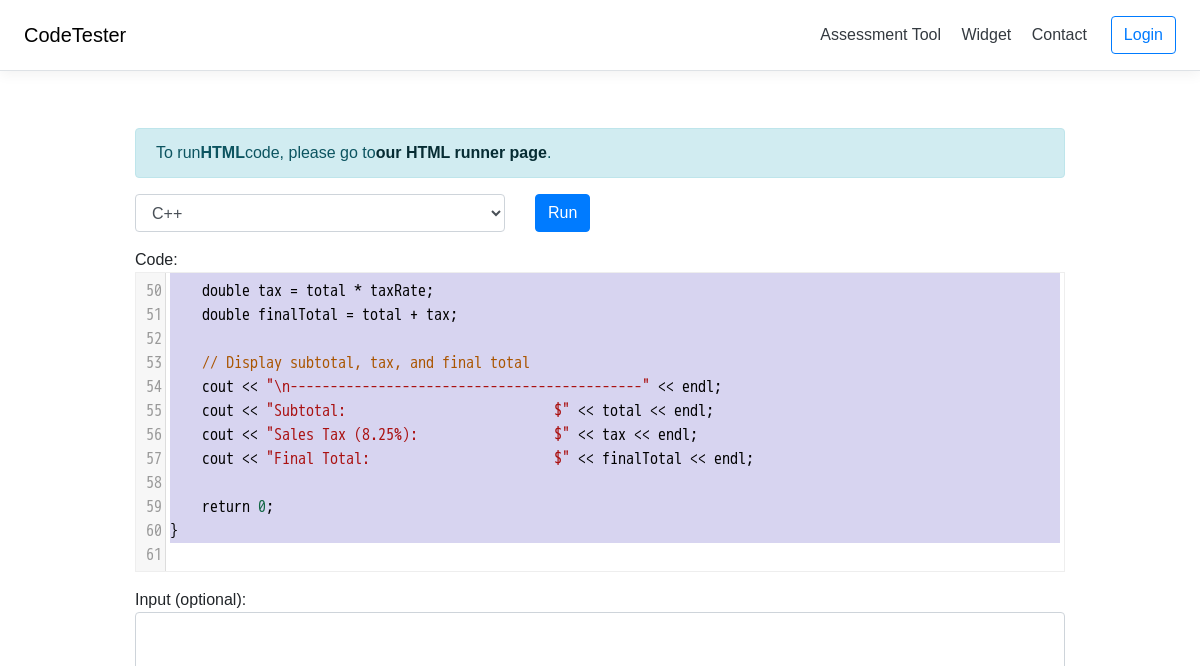 drag, startPoint x: 170, startPoint y: 285, endPoint x: 326, endPoint y: 629, distance: 377.71948 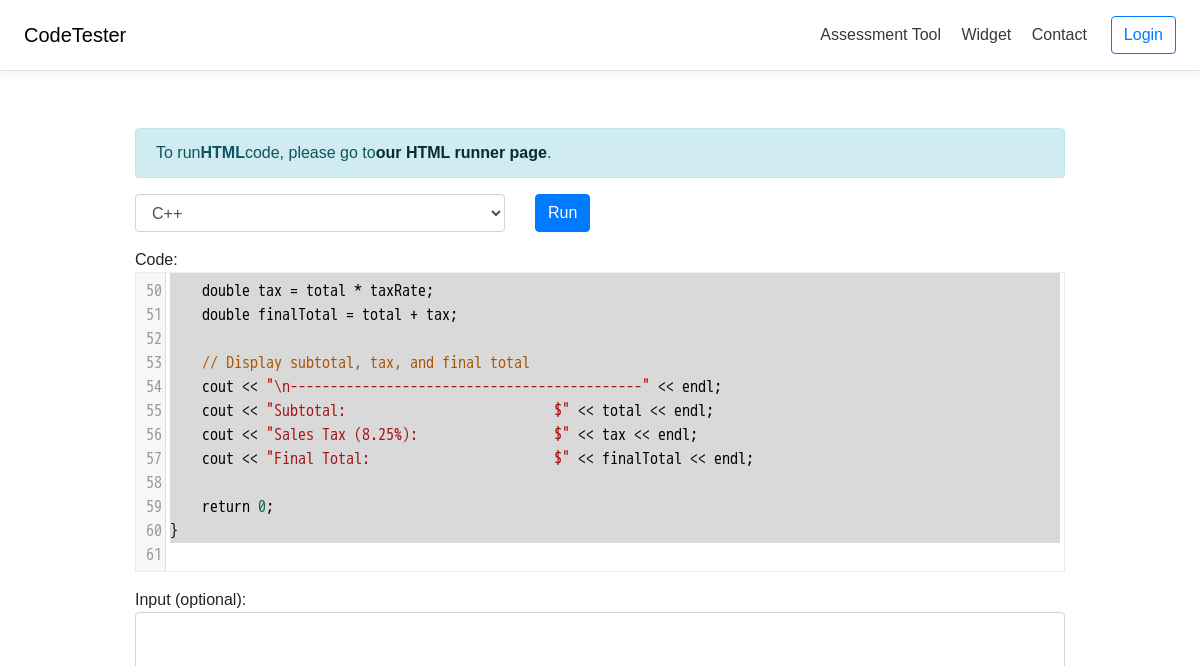 click on "CodeTester
Assessment Tool
Widget
Contact
Login
To run  HTML  code, please go to  our HTML runner page .
Language
C
C++
Go
Java
Javascript
Python
Ruby
Run
Code:
#include <iostream>
using namespace std;
int main() {
cout << "hello";
return 0;
} x 47 1 61 /* 30     }; 31 ​ 32      double   prices [ 5 ]  =  { 25.99 ,  34.50 ,  45.75 ,  19.99 ,  129.95 }; 33 ​ 34      double   total   =   0.0 ; 35 ​ 36      // Set output formatting for monetary values 37      cout   <<   fixed   <<   setprecision ( 2 );" at bounding box center (600, 533) 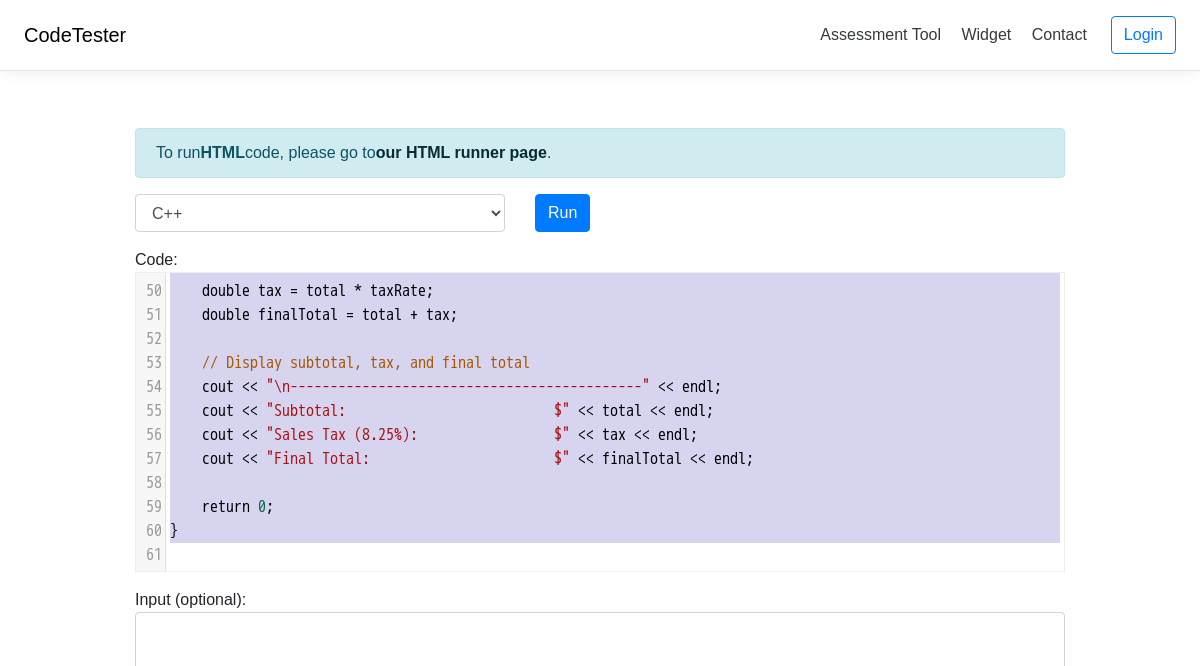 click on "}" at bounding box center (615, 531) 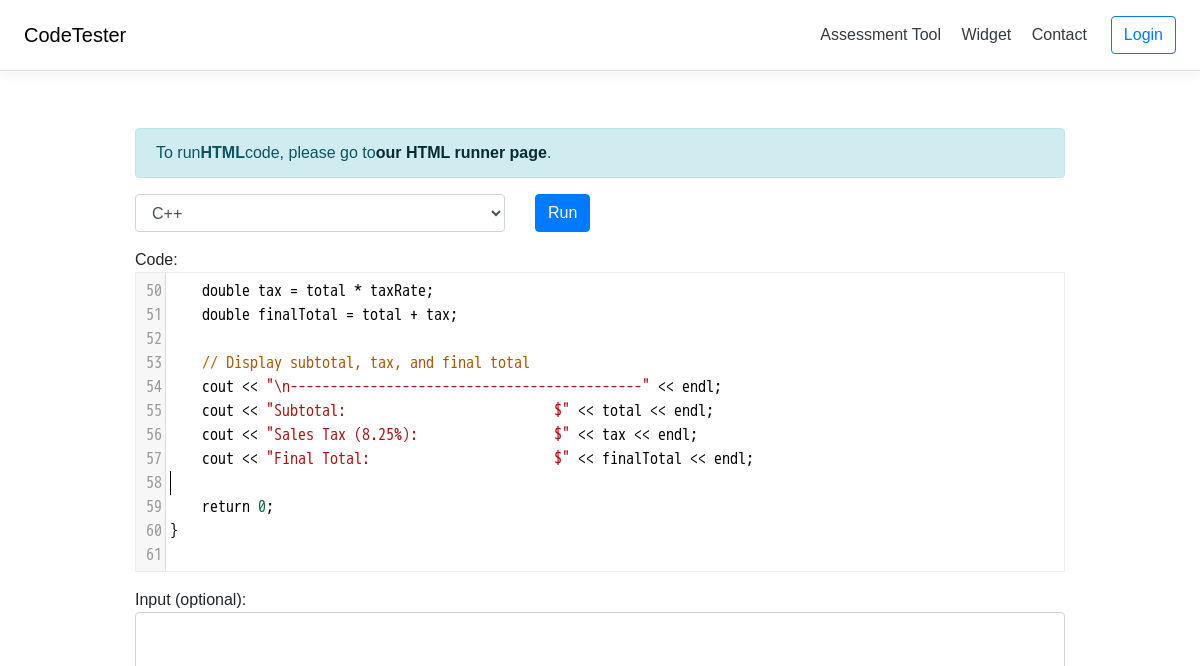 click on "​" at bounding box center (615, 483) 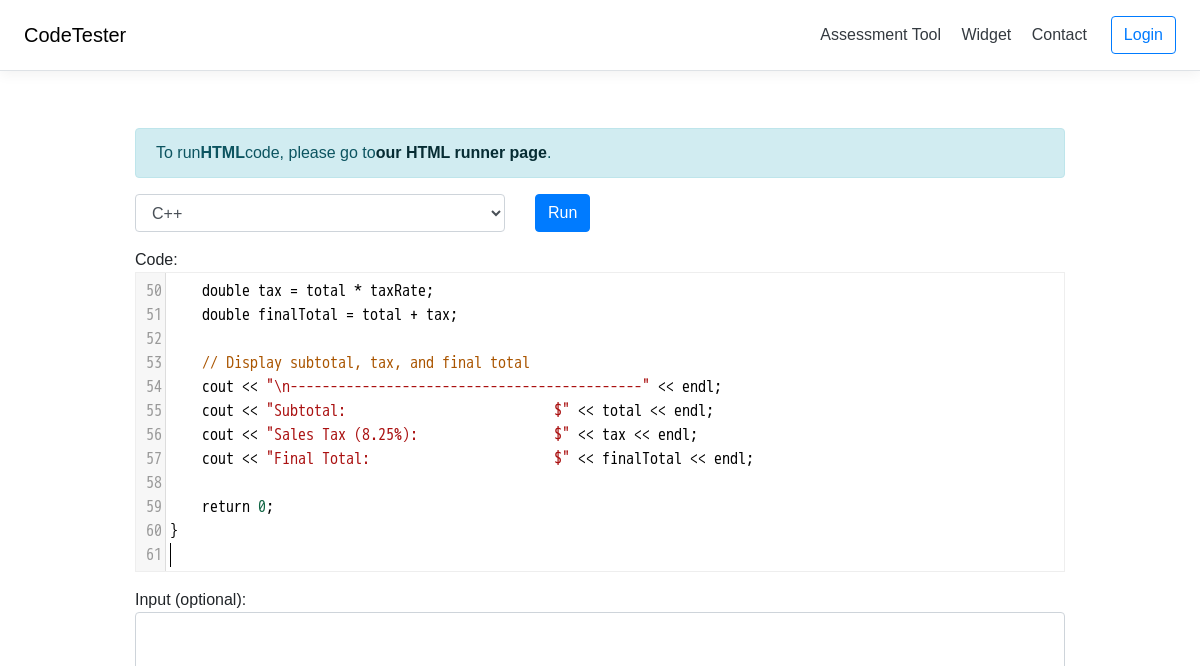 click on "​" at bounding box center [615, 555] 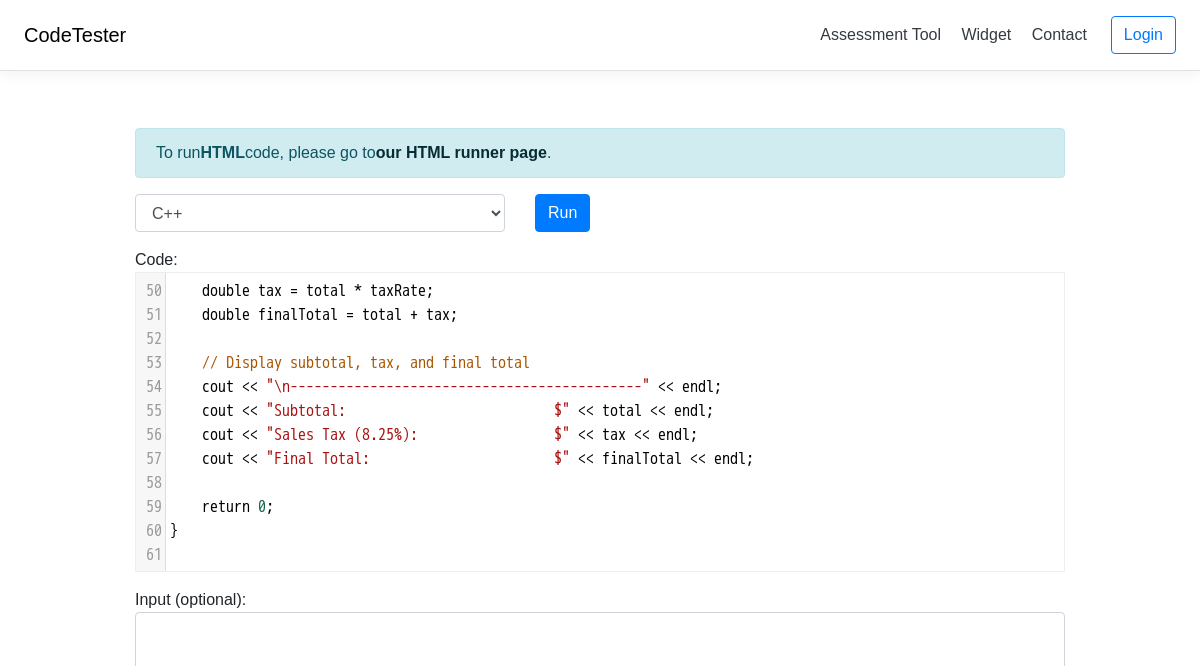 type on "tax = total * taxRate;
double finalTotal = total + tax;
// Display subtotal, tax, and final total
cout << "\n--------------------------------------------" << endl;
cout << "Subtotal:                          $" << total << endl;
cout << "Sales Tax (8.25%):                 $" << tax << endl;
cout << "Final Total:                       $" << finalTotal << endl;
return 0;
}" 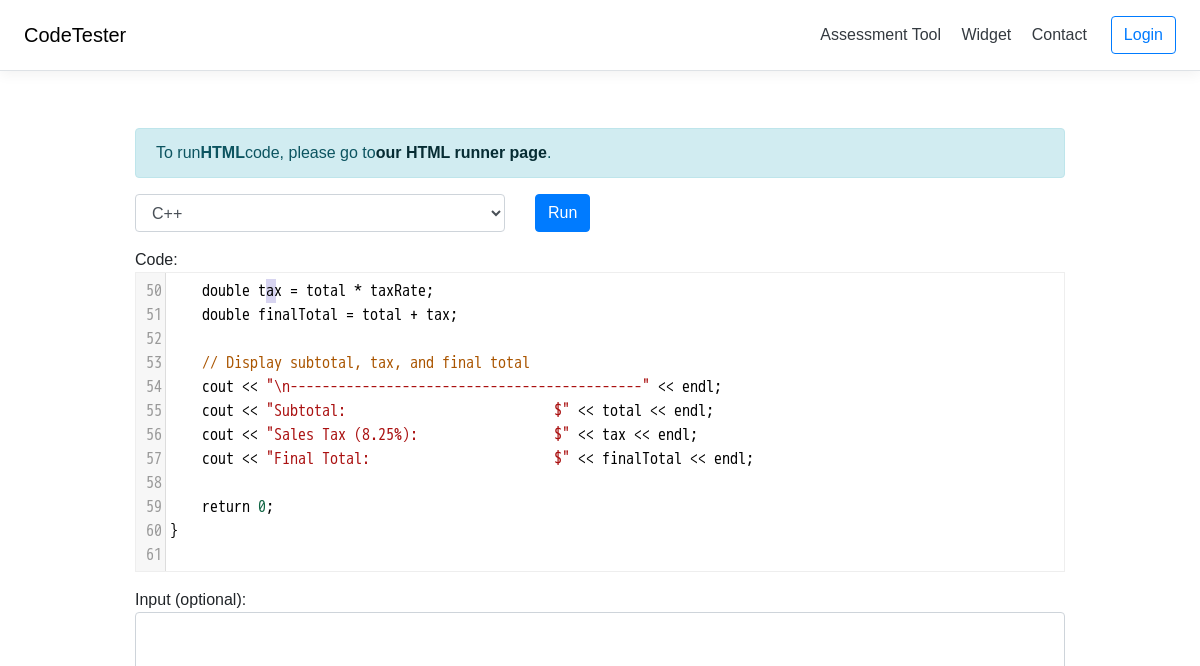 type on "tax = total * taxRate;
double finalTotal = total + tax;
// Display subtotal, tax, and final total
cout << "\n---" 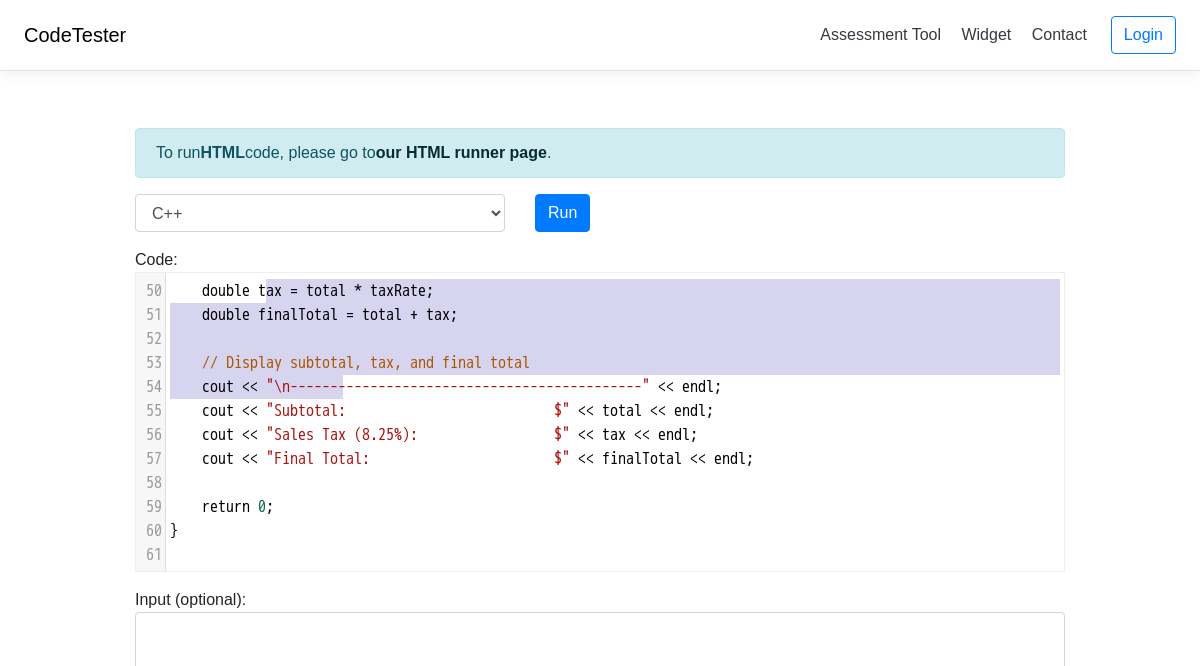 click on "Code:
#include <iostream>
using namespace std;
int main() {
cout << "hello";
return 0;
} tax = total * taxRate;
double finalTotal = total + tax;
// Display subtotal, tax, and final total
cout << "\n--- x 47 1 61 /* 30     }; 31 ​ 32      double   prices [ 5 ]  =  { 25.99 ,  34.50 ,  45.75 ,  19.99 ,  129.95 }; 33 ​ 34      double   total   =   0.0 ; 35 ​ 36      // Set output formatting for monetary values 37      cout   <<   fixed   <<   setprecision ( 2 ); 38 ​ 39      // Loop to display product list and compute total price 40      for  ( int   i   =   0 ;  i   <   5 ;  i ++ ) { 41          cout   <<   left   <<   setw ( 30 )  <<   products [ i ] 42               <<   "$"   <<   prices [ i ]  <<   endl ; 43          total   +=   prices [ i ];  // Accumulate total price 44     } 45 ​ 46      // Sales tax rate 47      const   double   taxRate   =   0.0825 ; 48 ​ 49      // Calculate tax and final amount 50      double   tax   =   total   *   taxRate ; 51" at bounding box center [600, 410] 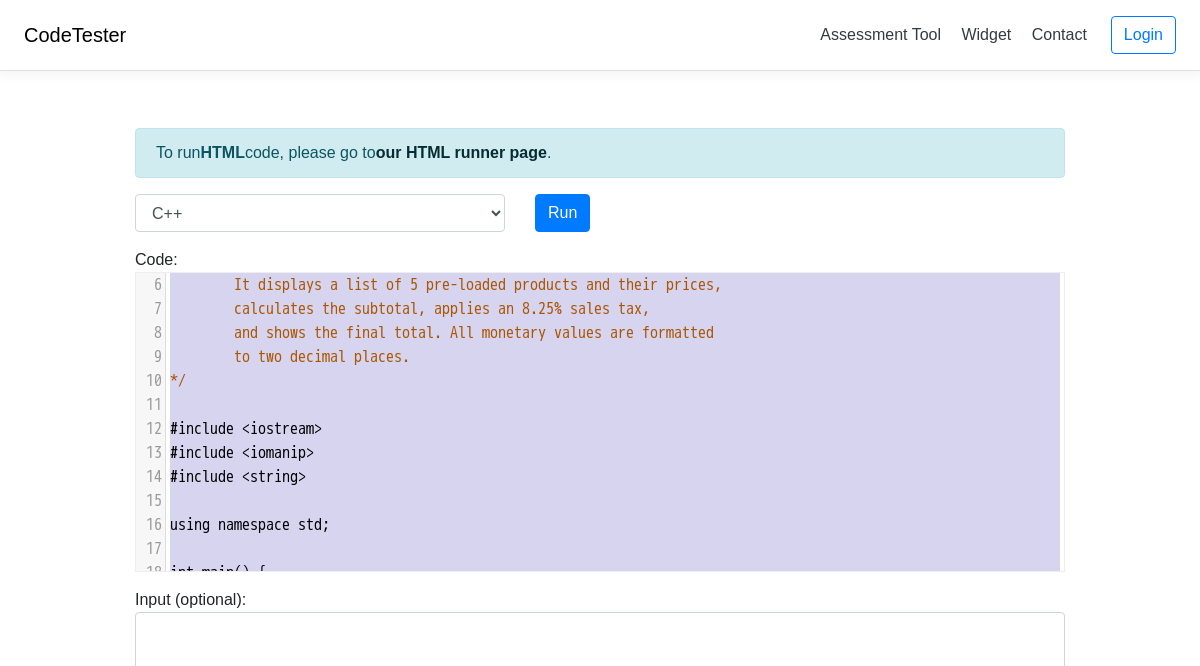 type on "/*
Name: [Your Name]
Date: [Insert Date Here]
Description:
This program simulates a simple shopping cart summary system.
It displays a list of 5 pre-loaded products and their prices,
calculates the subtotal, applies an 8.25% sales tax,
and shows the final total. All monetary values are formatted
to two decimal places.
*/
#include <iostream>
#include <iomanip>
#include <string>
using namespace std;
int main() {
// Welcome message
cout << "Welcome to the Shopping Cart Summary Tool!" << endl;
cout << "Here are the items in your cart:\n" << endl;
// Parallel arrays: product names and their corresponding prices
string products[5] = {
"Wireless Mouse",
"Laptop Stand",
"Bluetooth Keyboard",
"USB-C Hub",
"Noise Cancelling Headphones"
};
double prices[5] = {25.99, 34.50, 45.75, 19.99, 129.95};
double total = 0.0;
// Set output formatting for monetary values
cout << fixed << set..." 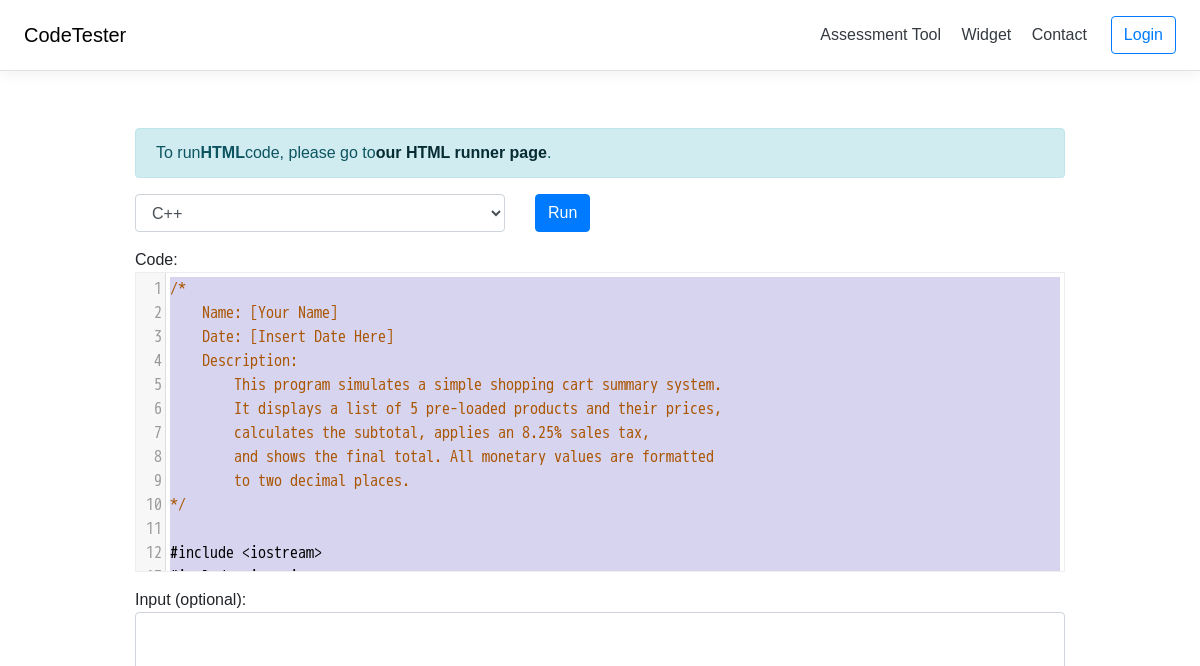 drag, startPoint x: 435, startPoint y: 547, endPoint x: 210, endPoint y: 267, distance: 359.2005 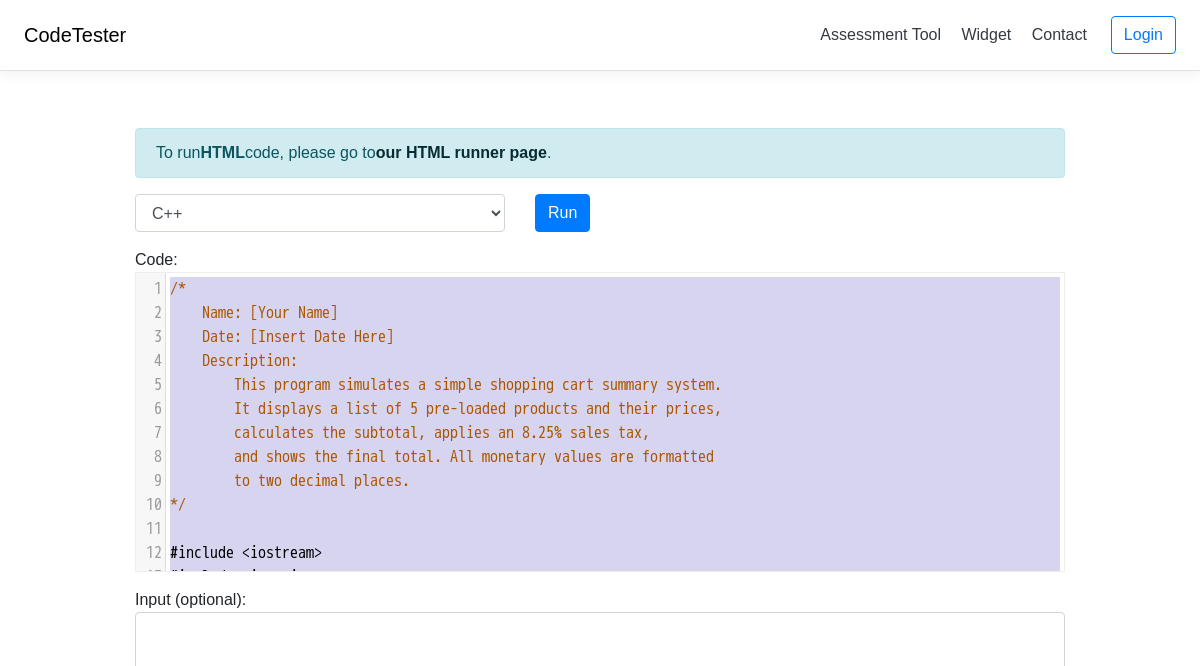 type 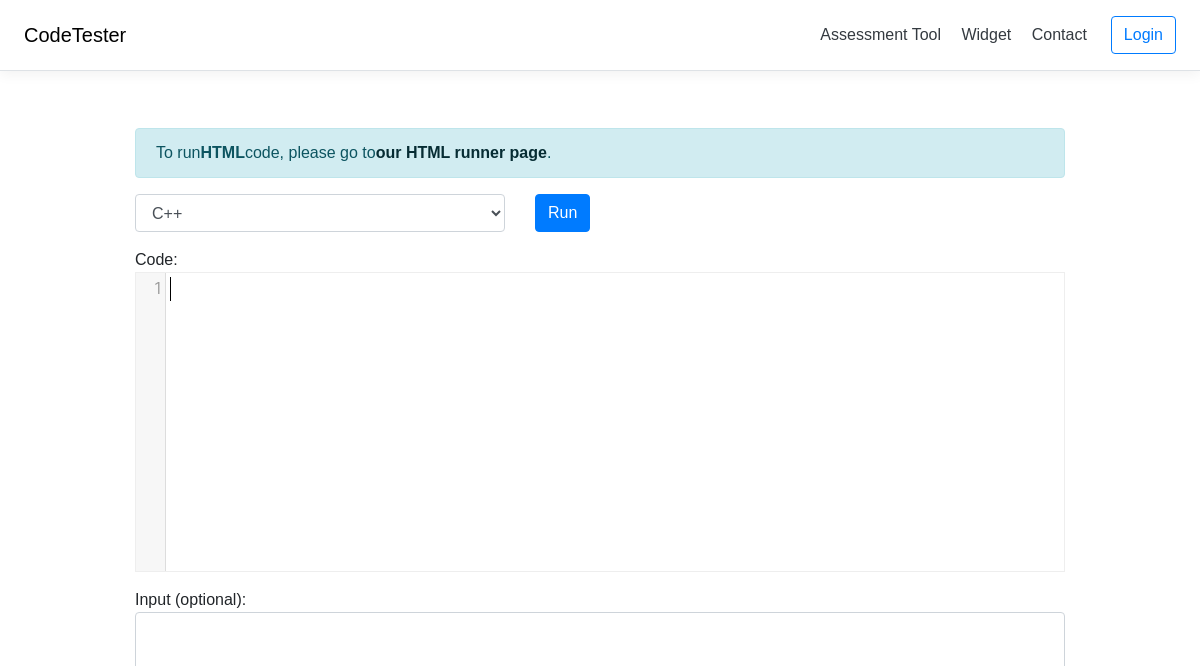 scroll, scrollTop: 286, scrollLeft: 0, axis: vertical 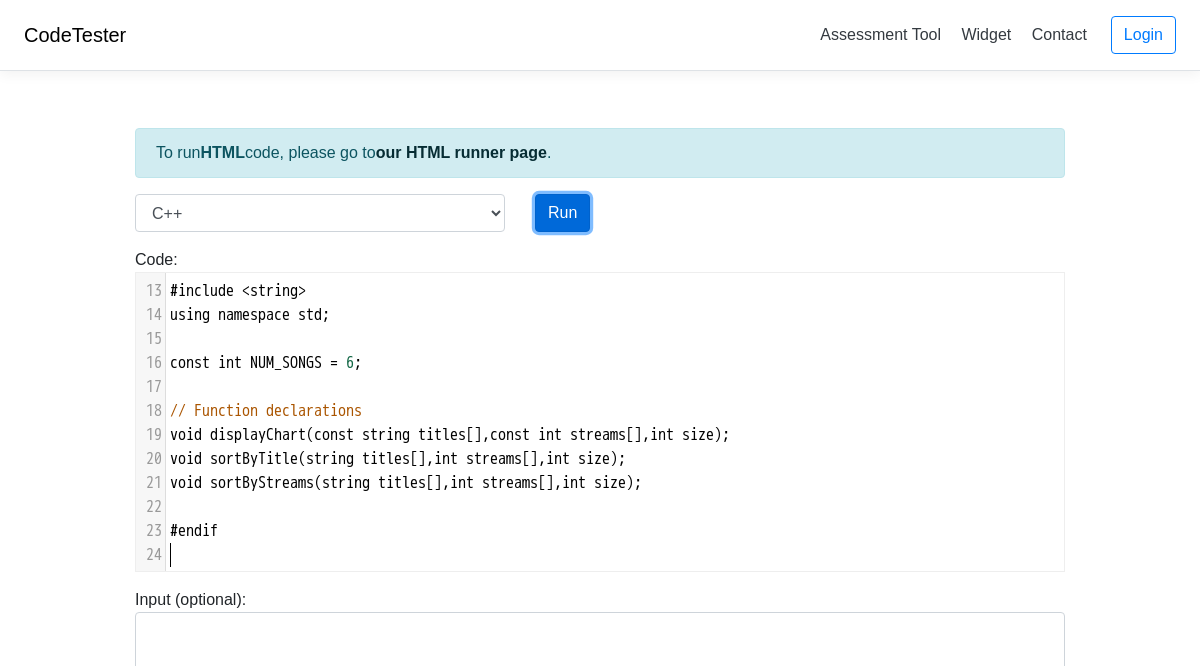 click on "Run" at bounding box center (562, 213) 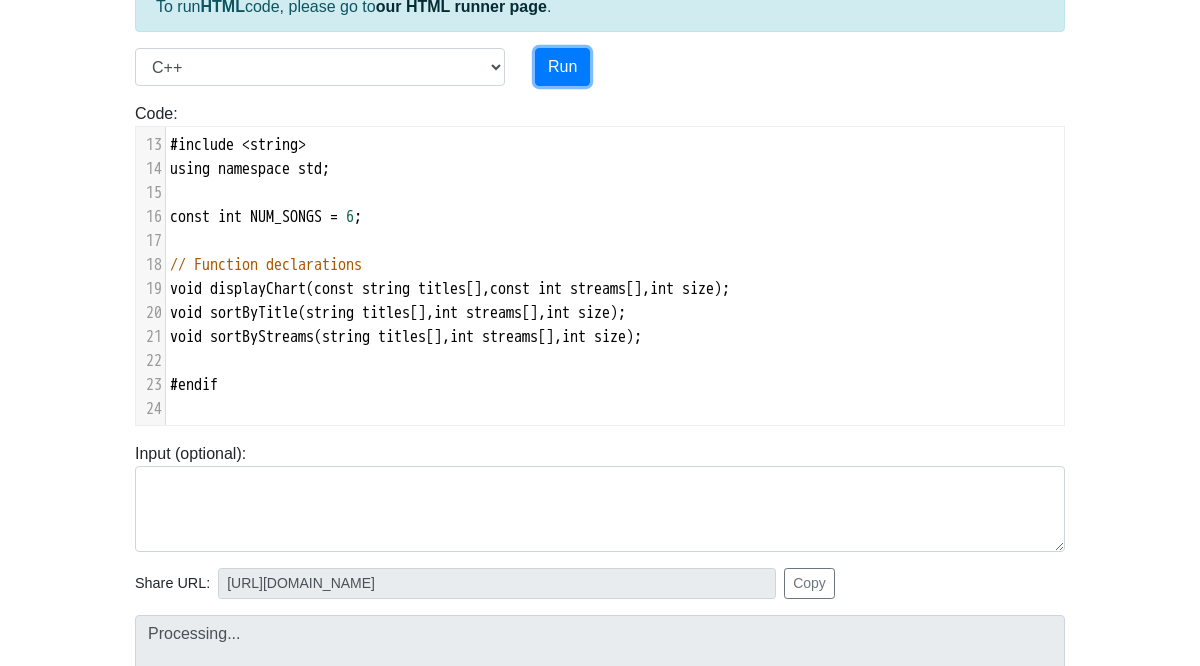 type on "[URL][DOMAIN_NAME]" 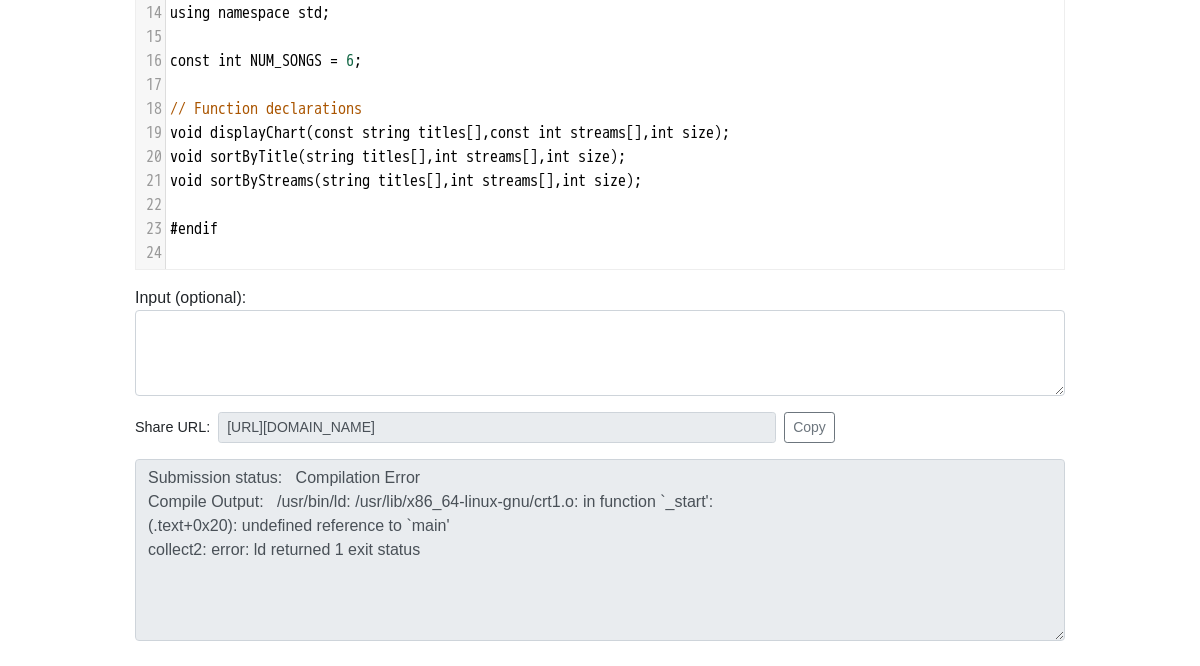 scroll, scrollTop: 0, scrollLeft: 0, axis: both 